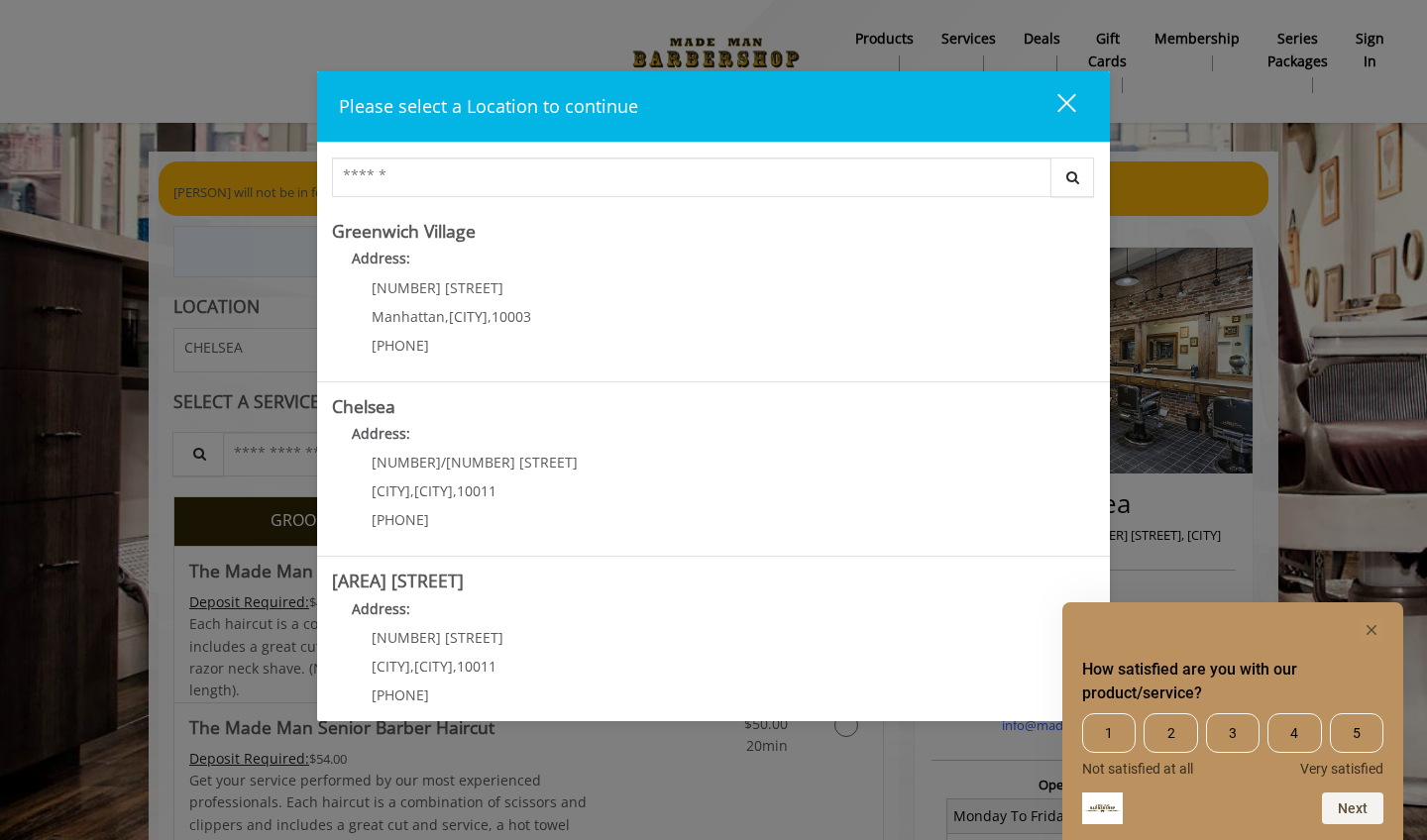 scroll, scrollTop: 0, scrollLeft: 0, axis: both 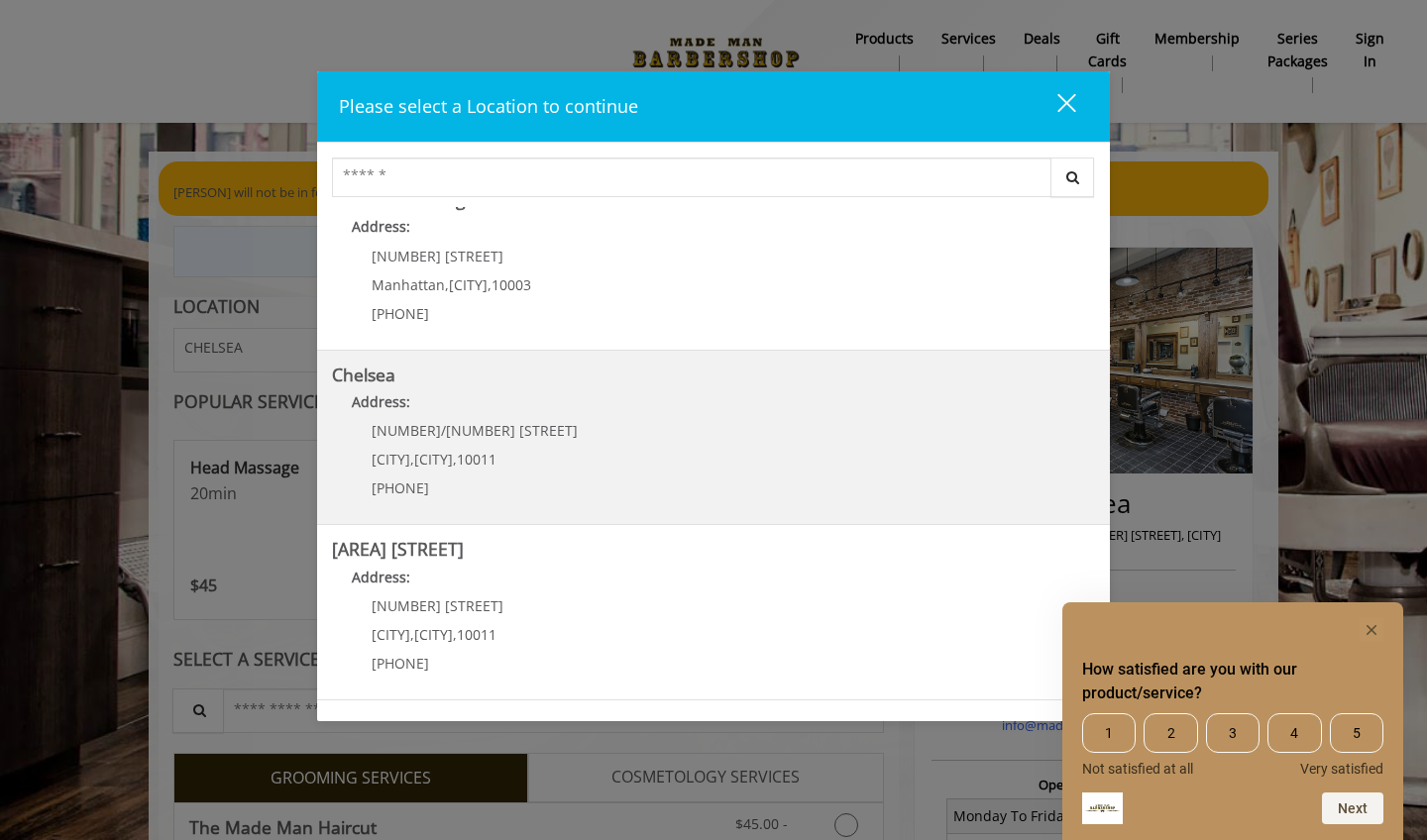 click on "Address:" at bounding box center [714, 407] 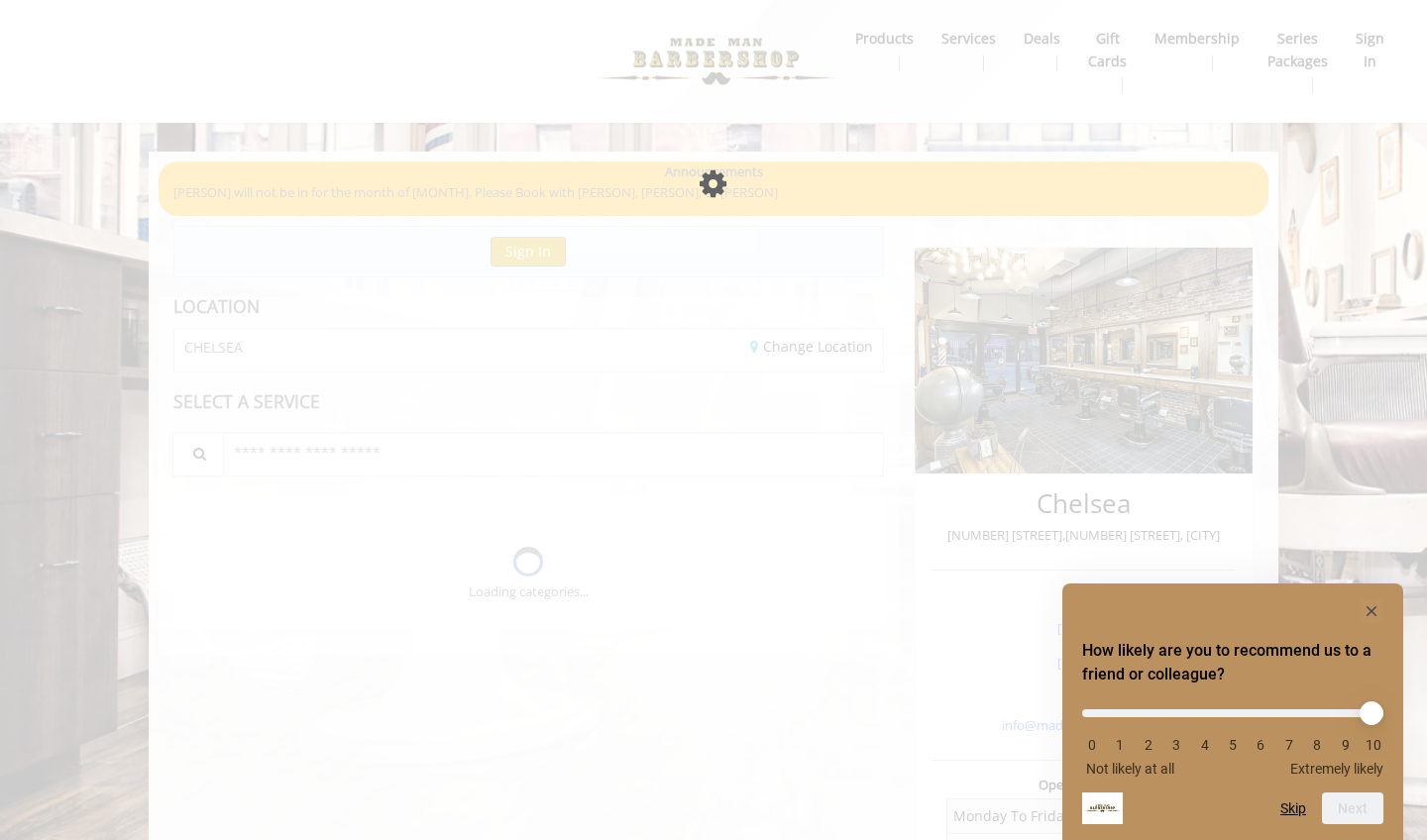 scroll, scrollTop: 0, scrollLeft: 0, axis: both 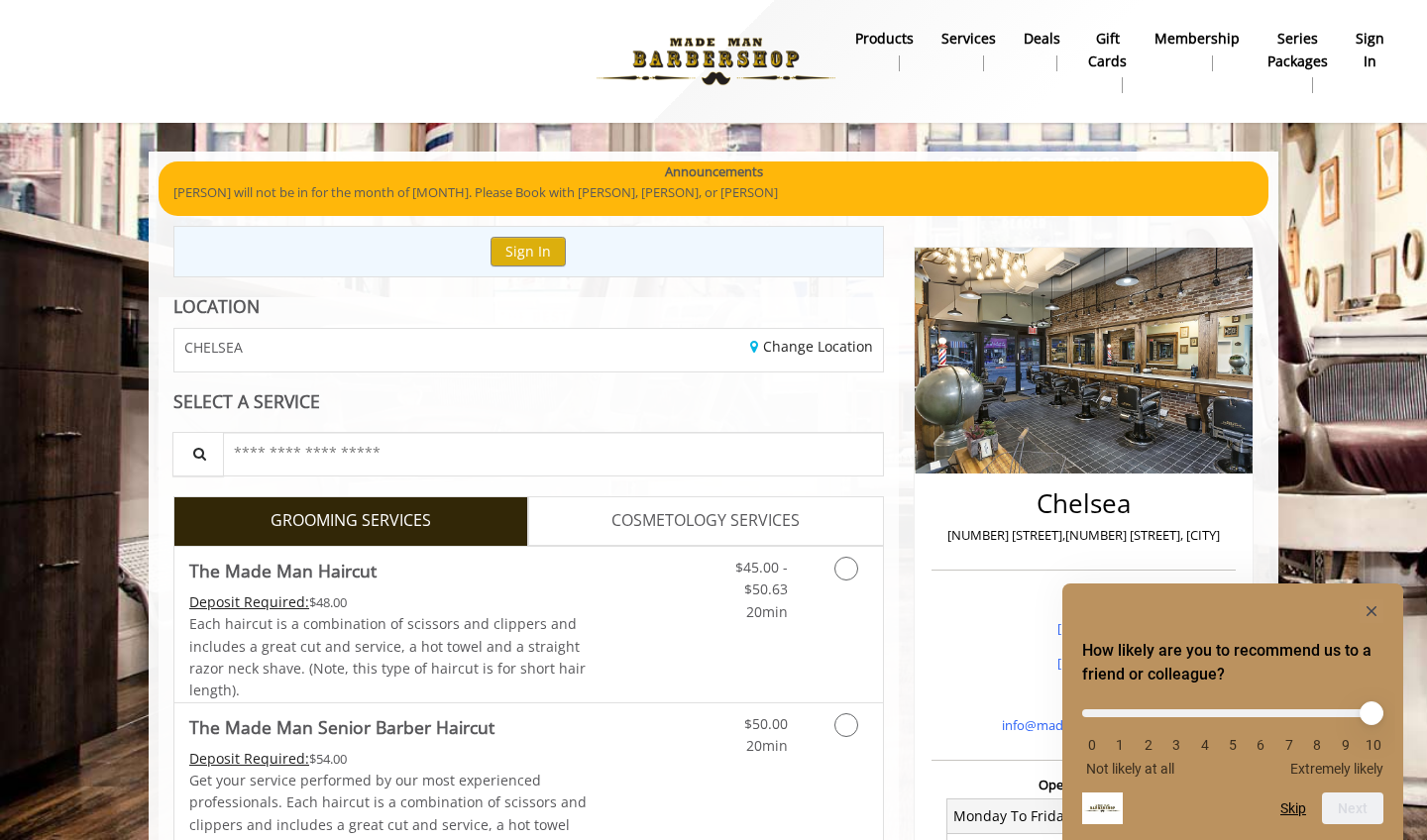 click 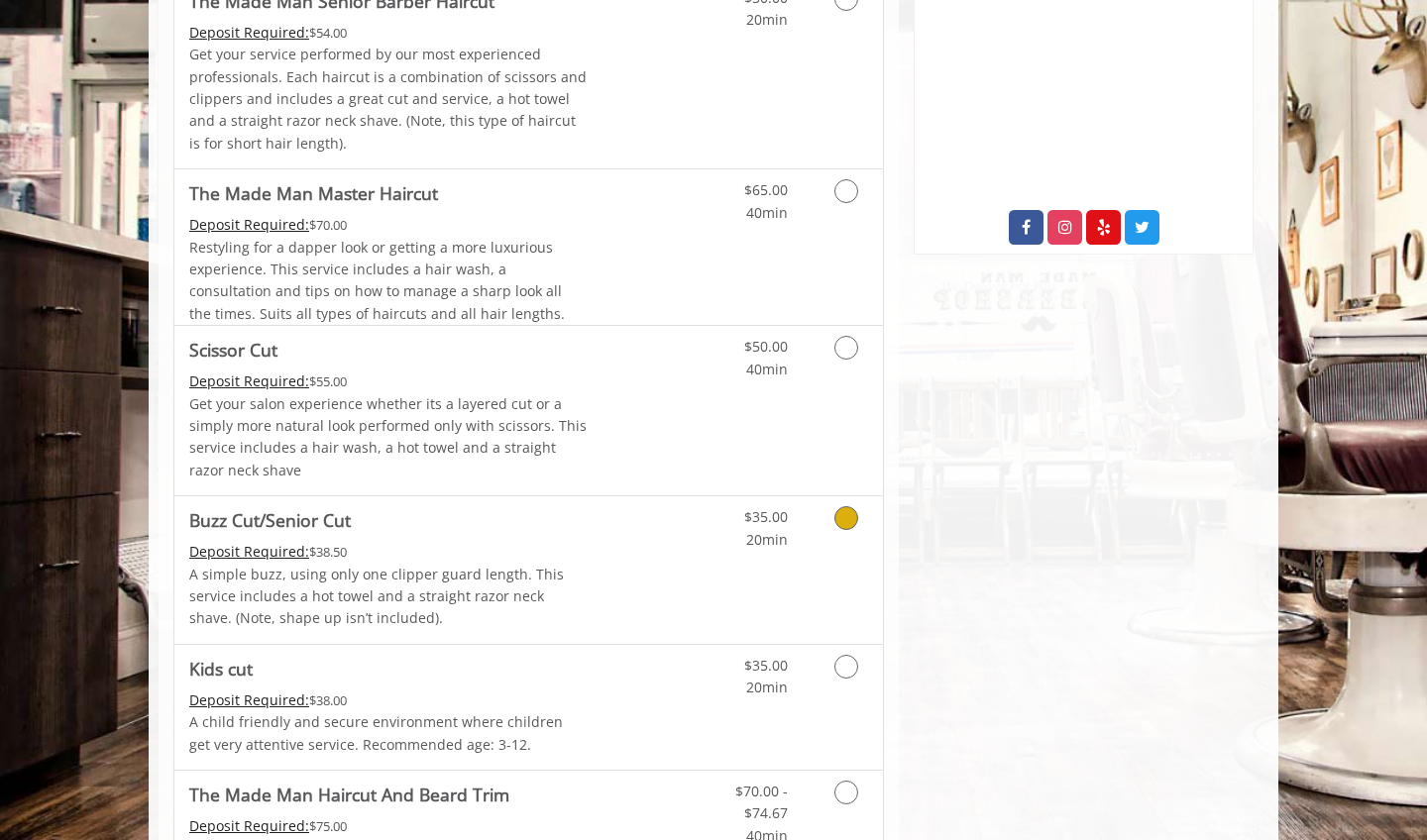 scroll, scrollTop: 985, scrollLeft: 0, axis: vertical 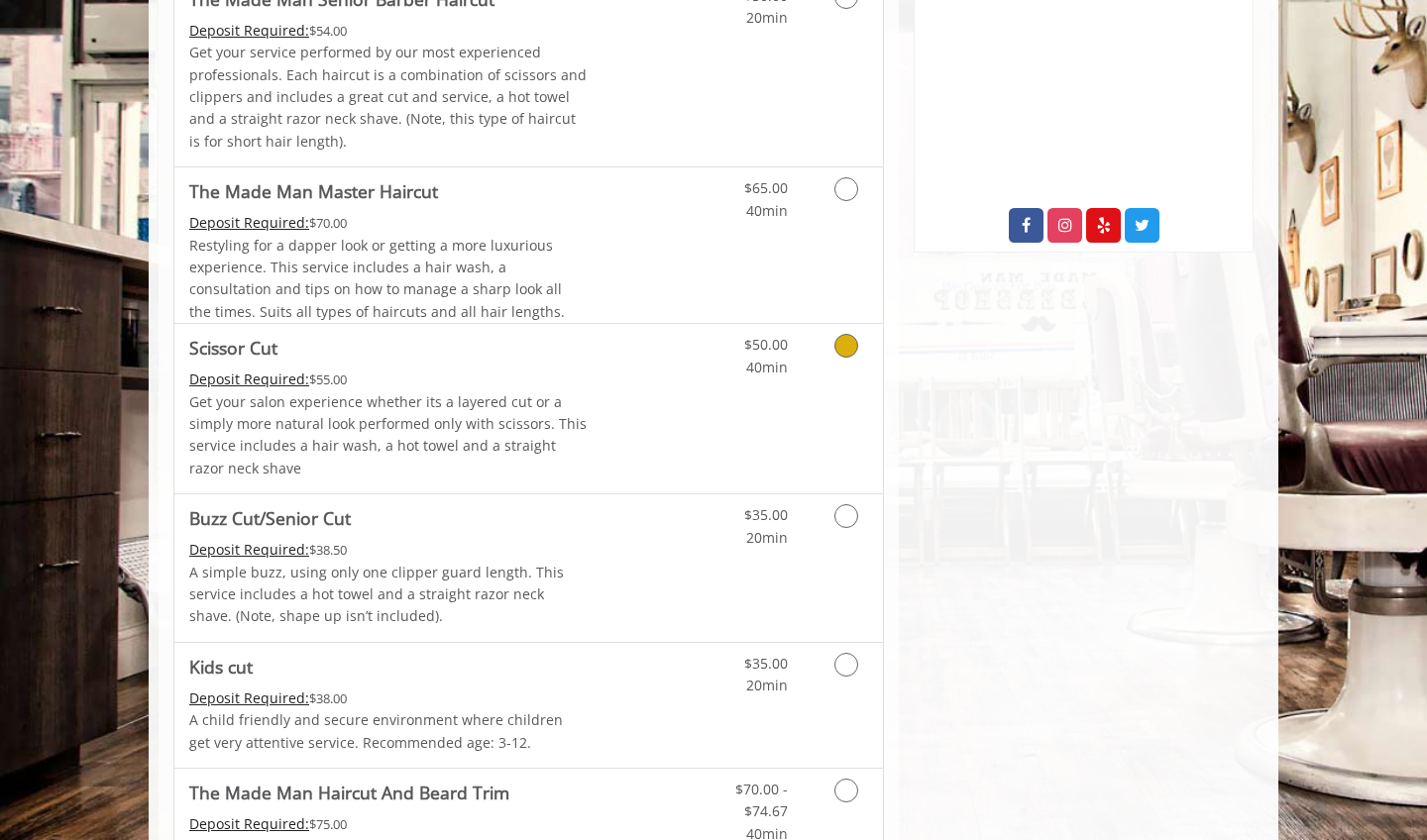 click on "Discounted Price" at bounding box center (646, 408) 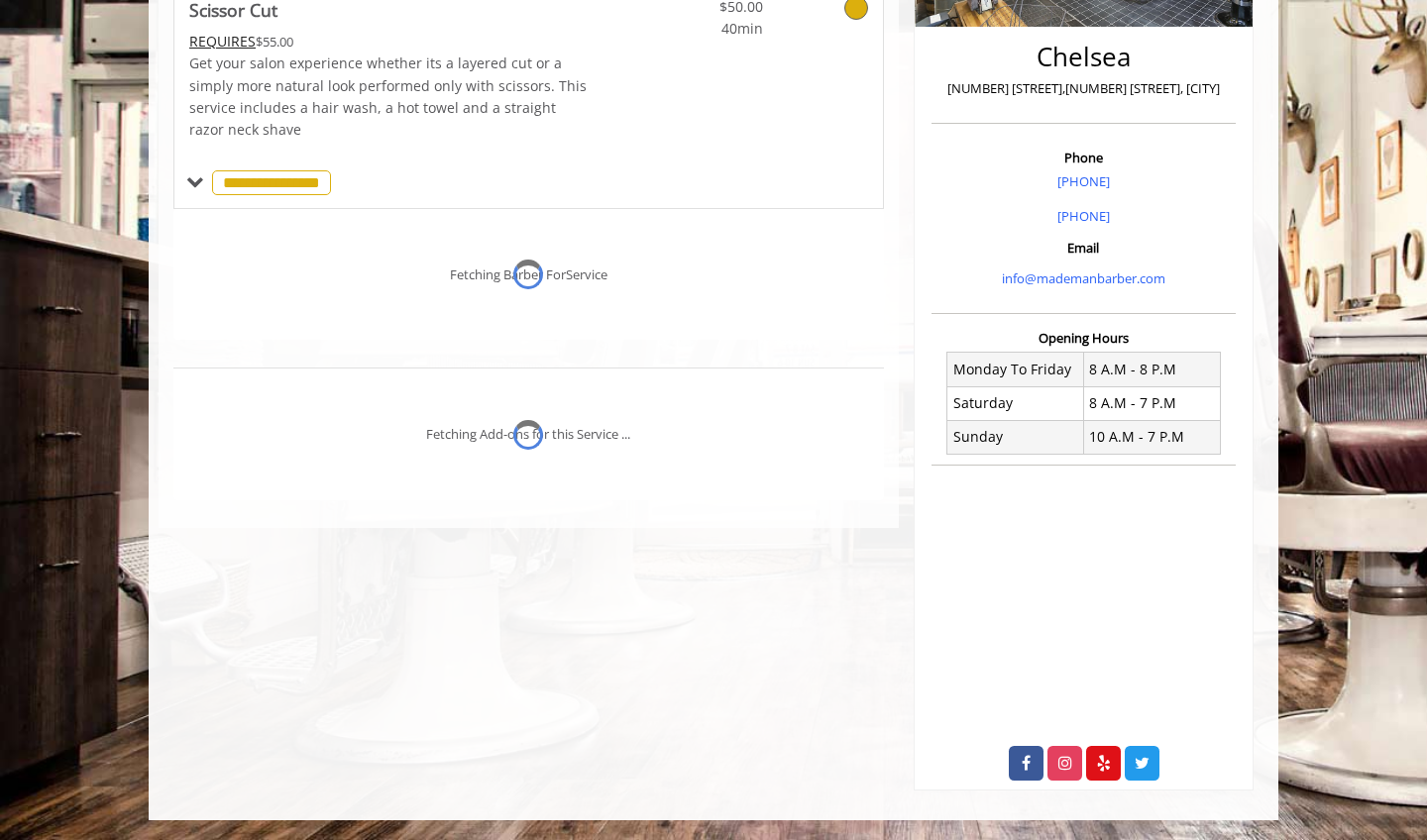scroll, scrollTop: 438, scrollLeft: 0, axis: vertical 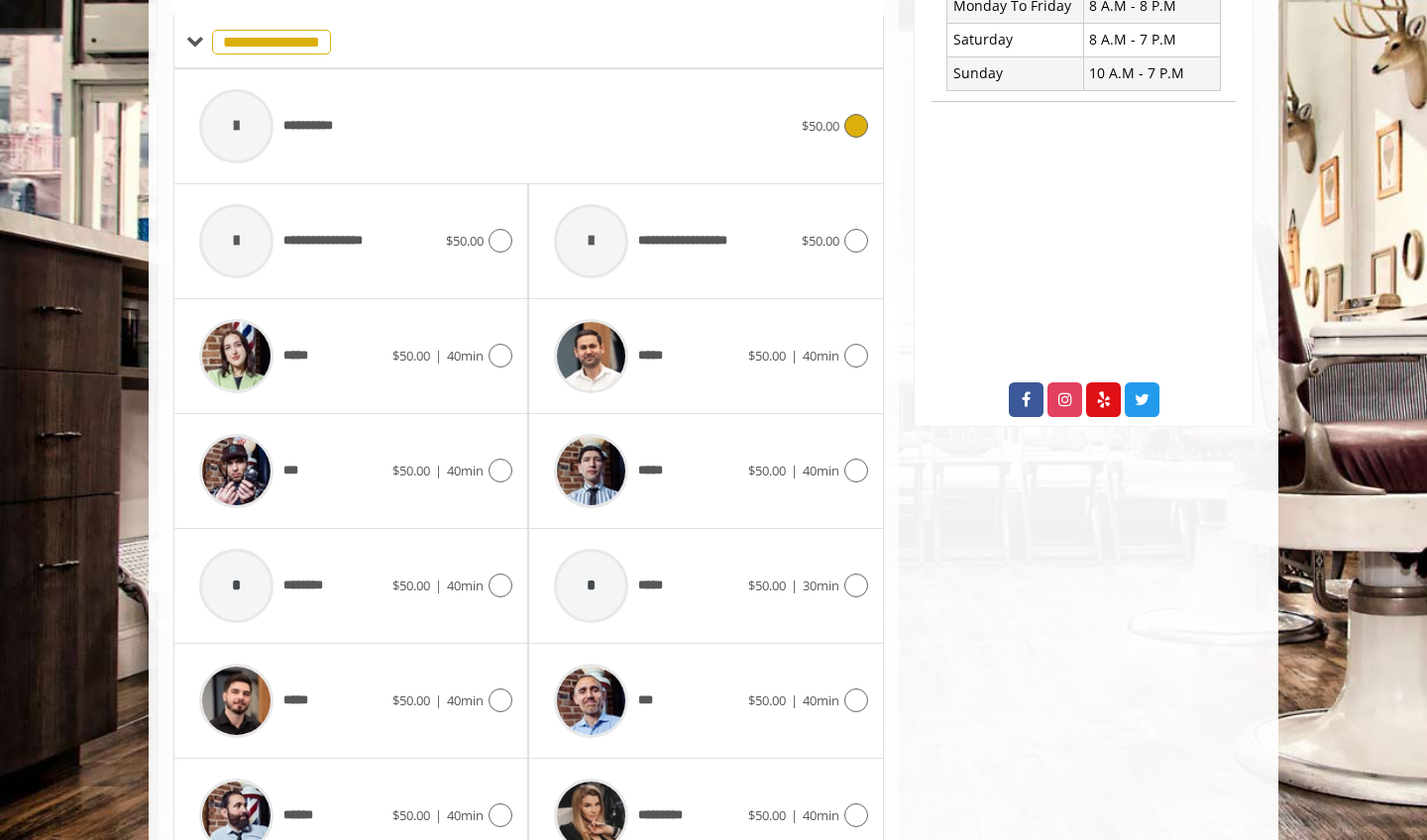 click on "**********" at bounding box center [495, 126] 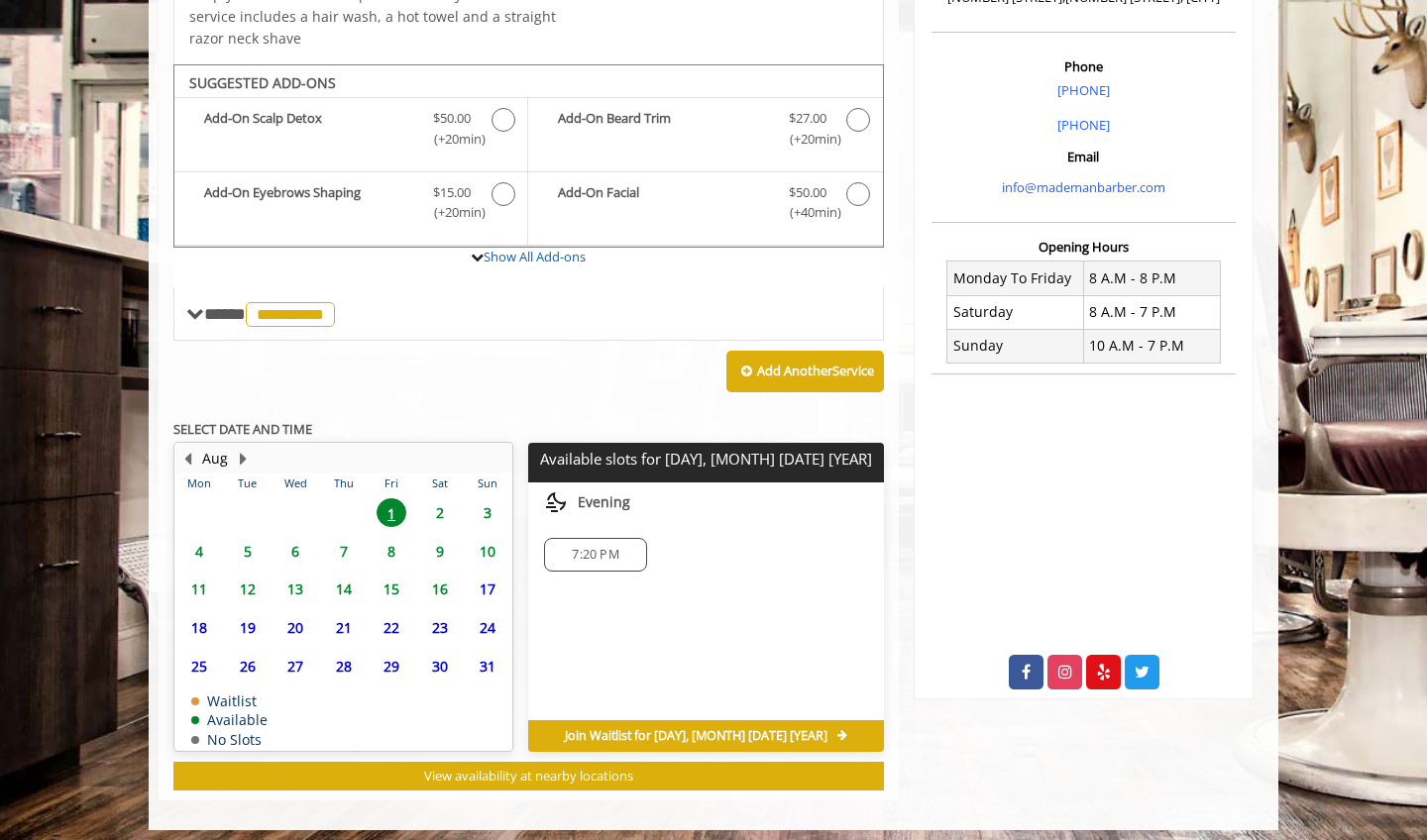 scroll, scrollTop: 537, scrollLeft: 0, axis: vertical 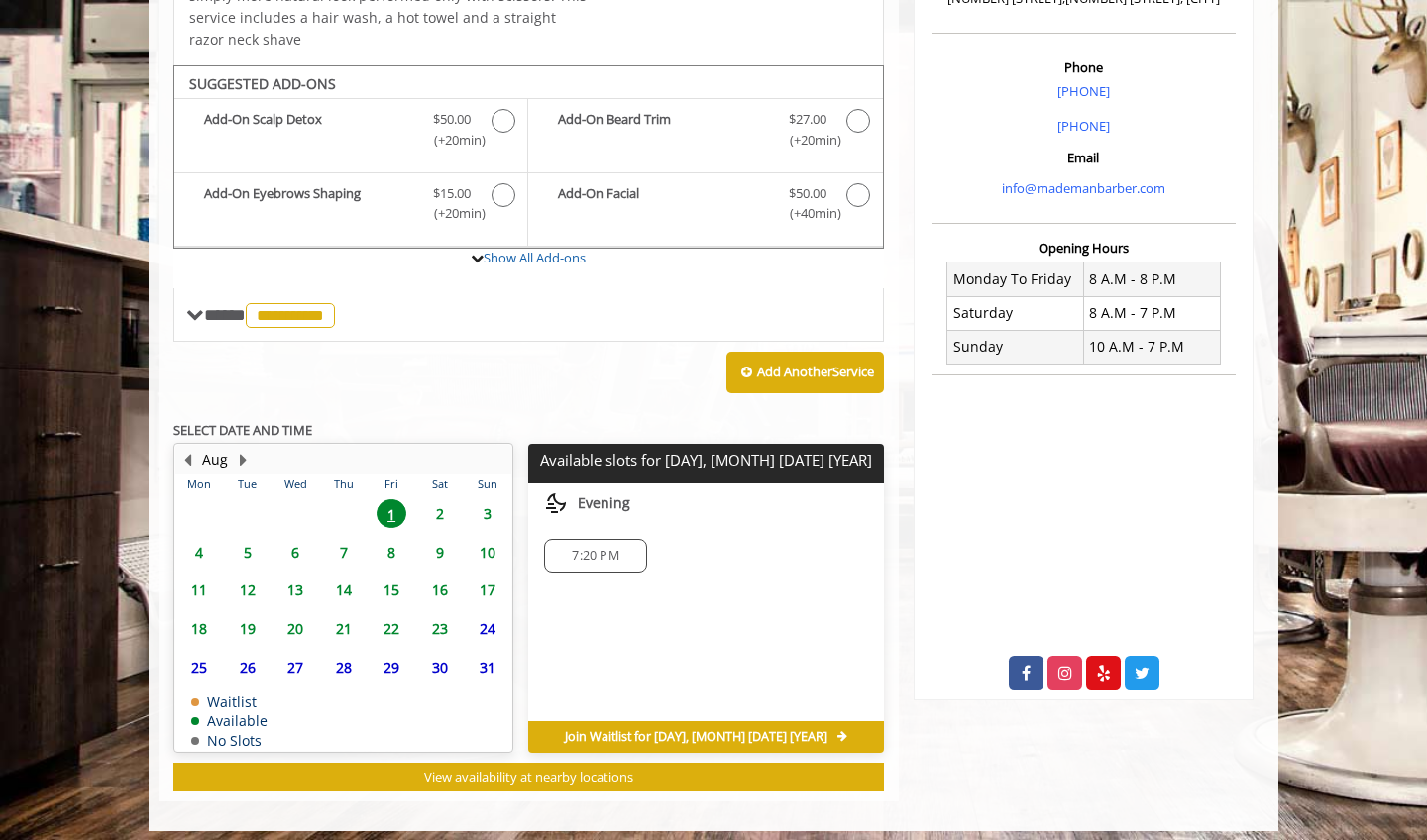 click on "6" 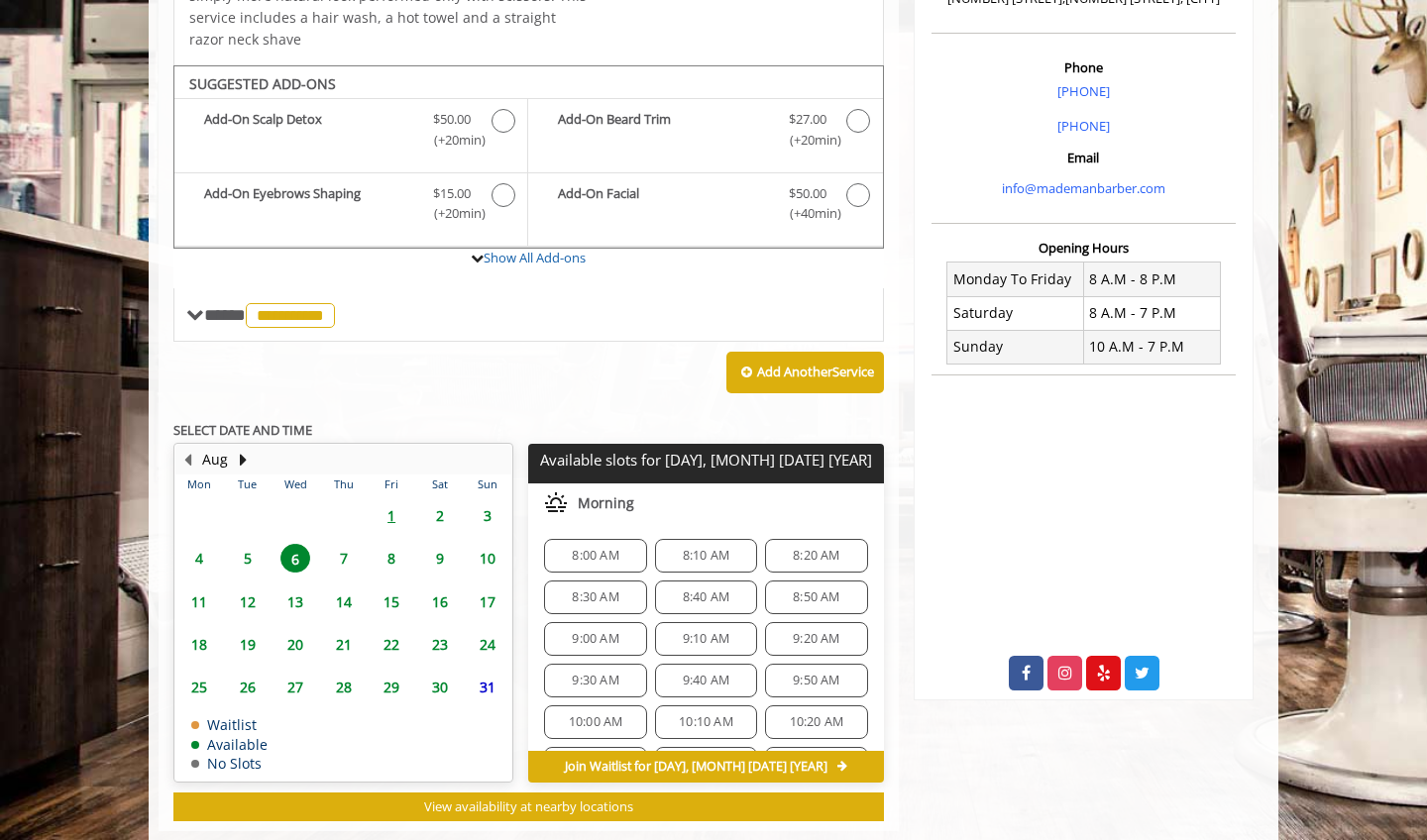 scroll, scrollTop: 567, scrollLeft: 0, axis: vertical 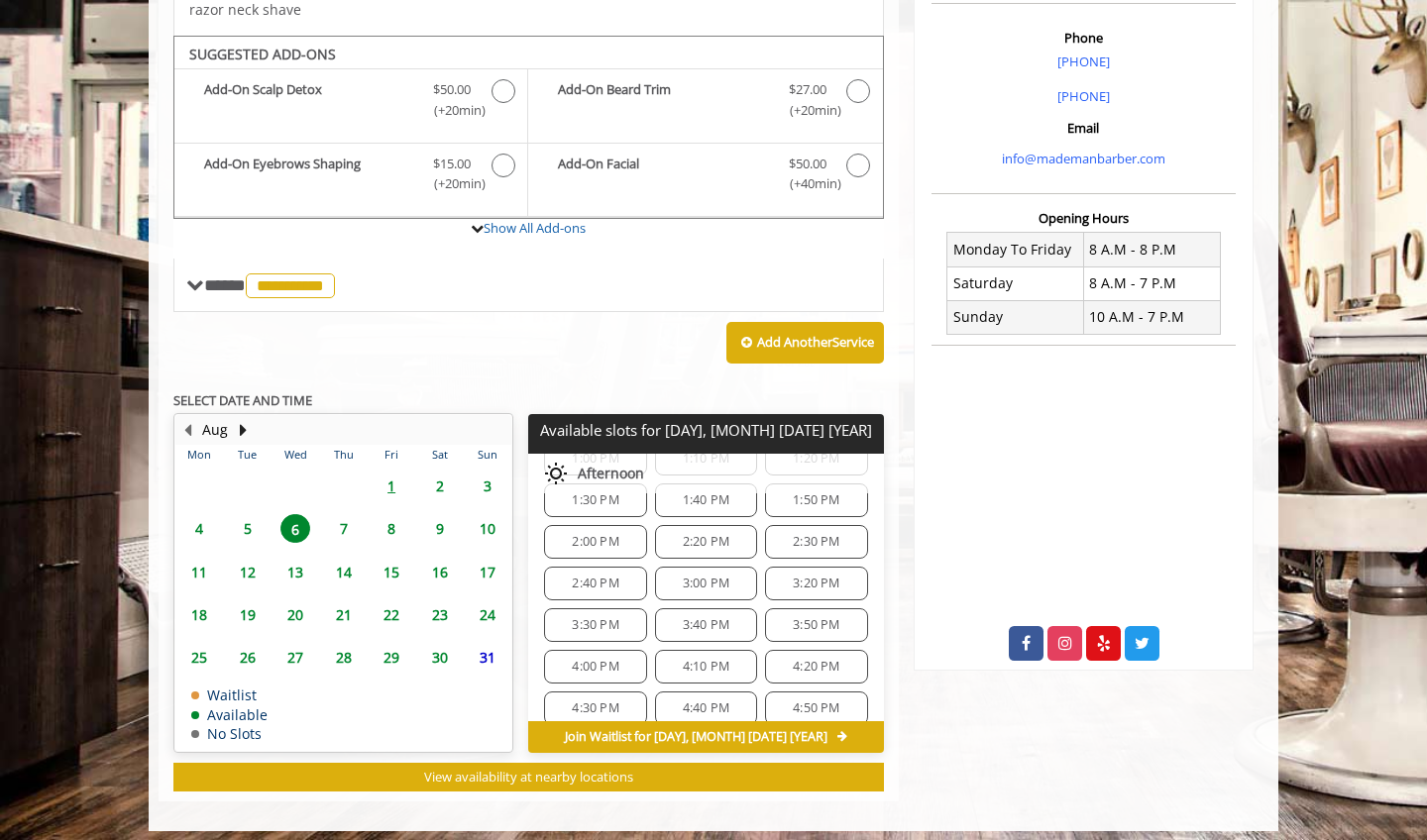 click on "3:20 PM" 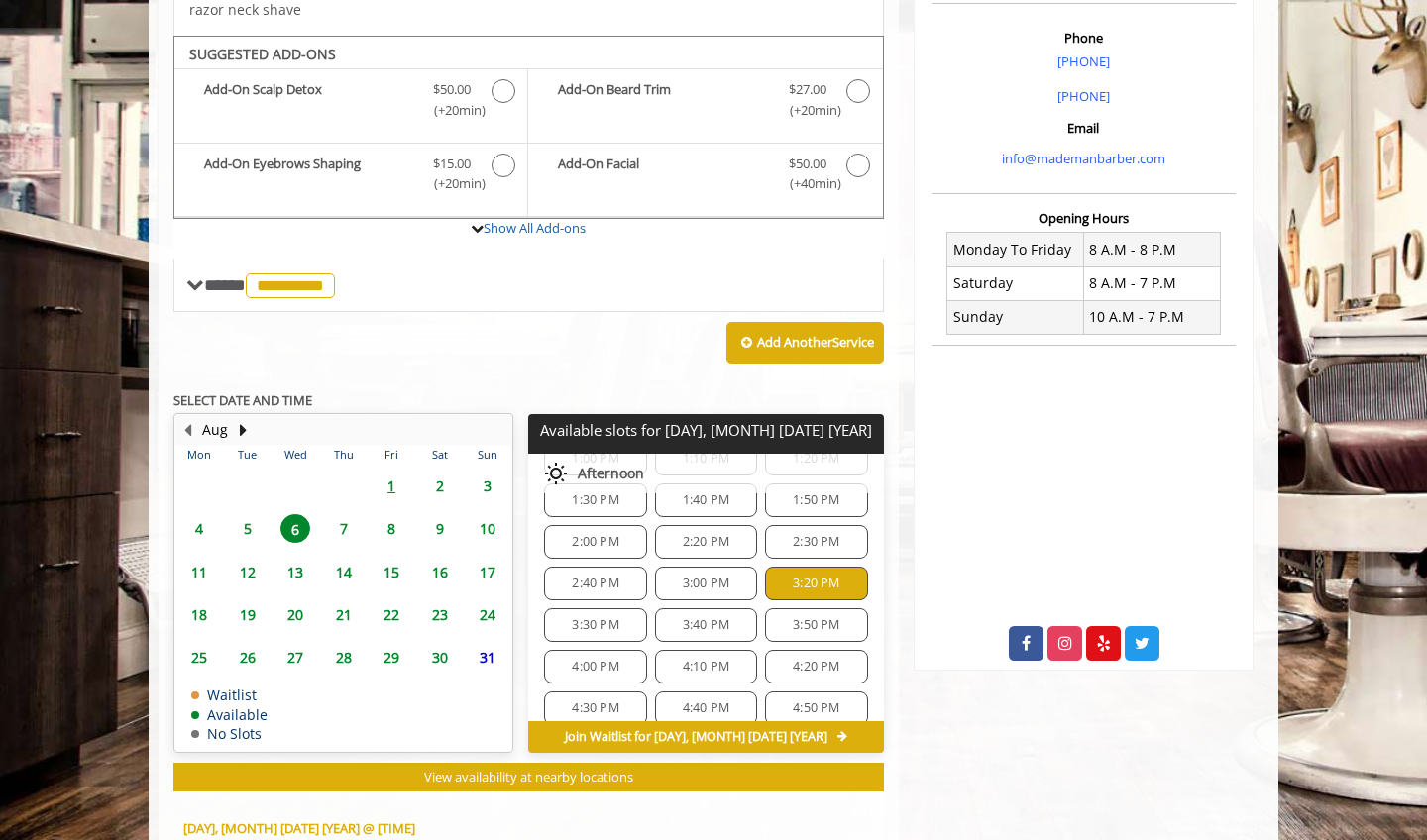 scroll, scrollTop: 919, scrollLeft: 0, axis: vertical 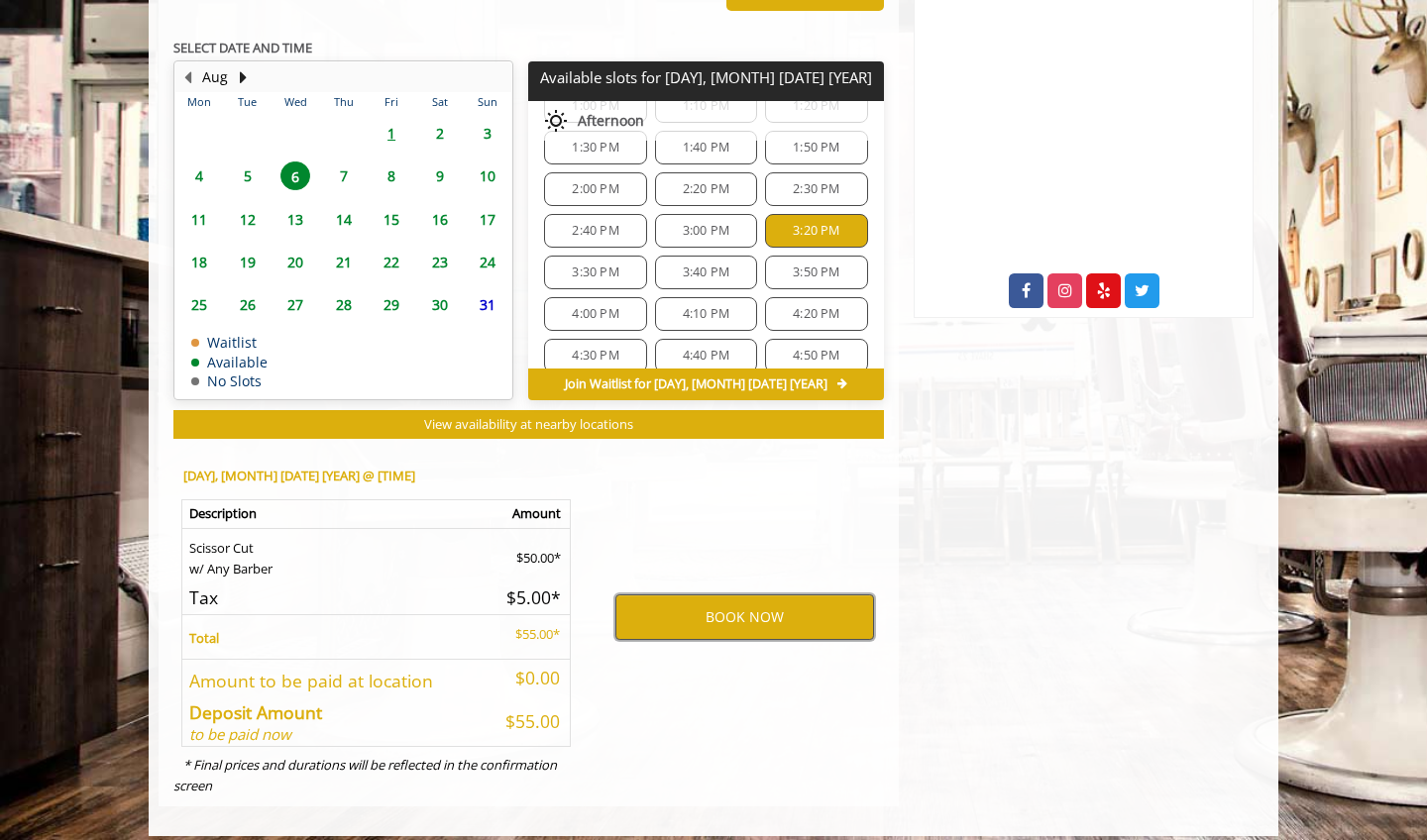 click on "BOOK NOW" at bounding box center [744, 617] 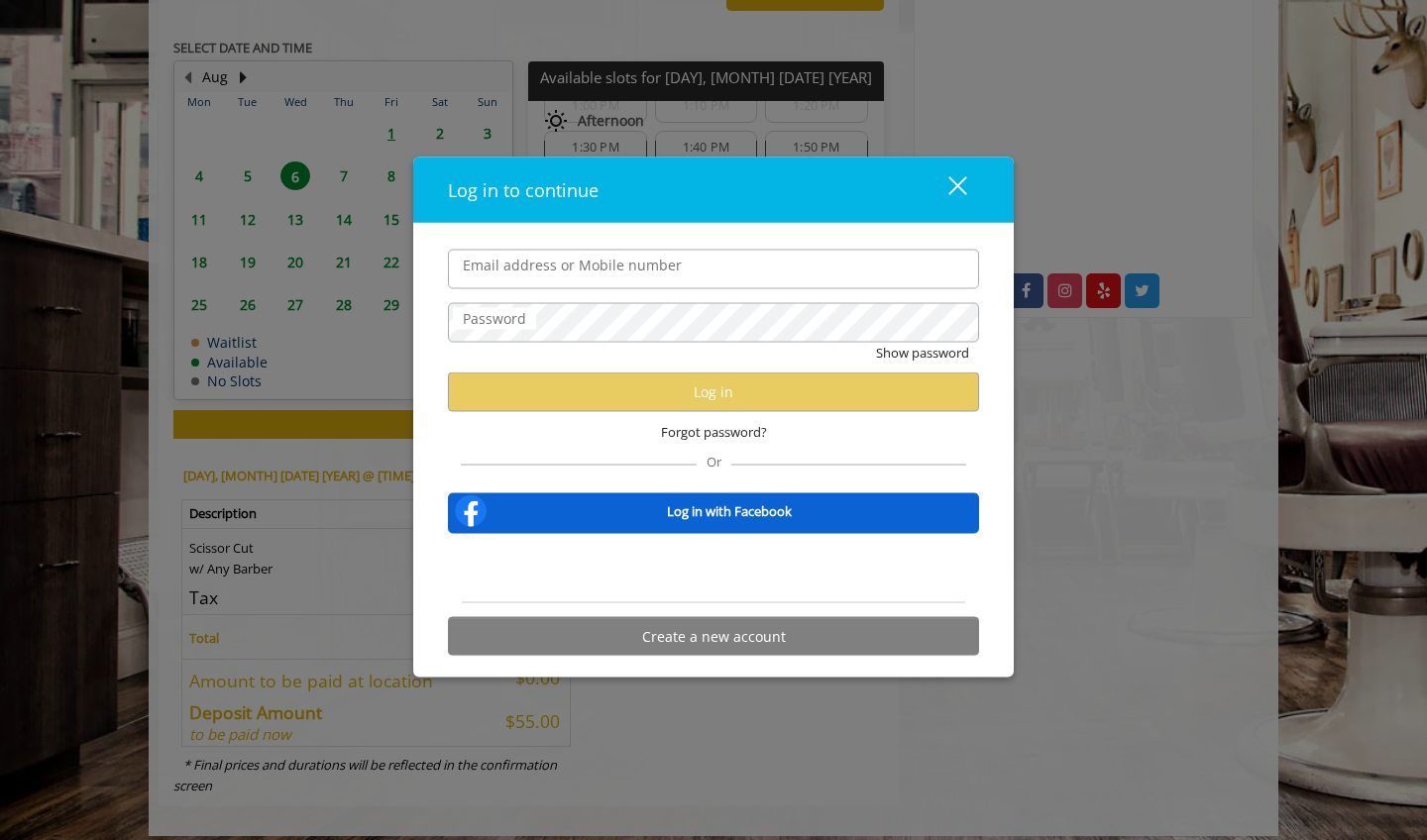 click on "Email address or Mobile number" at bounding box center (714, 268) 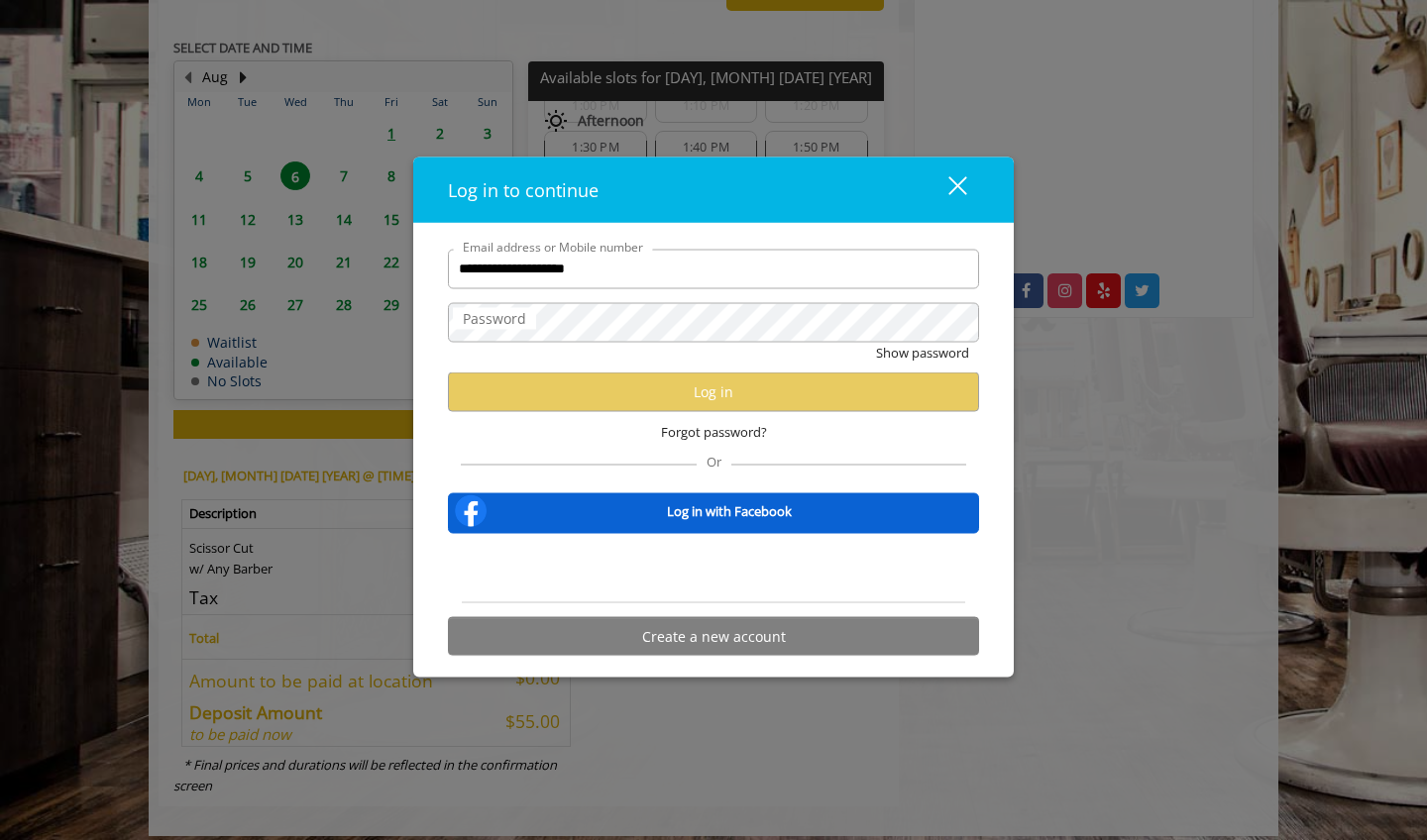 type on "**********" 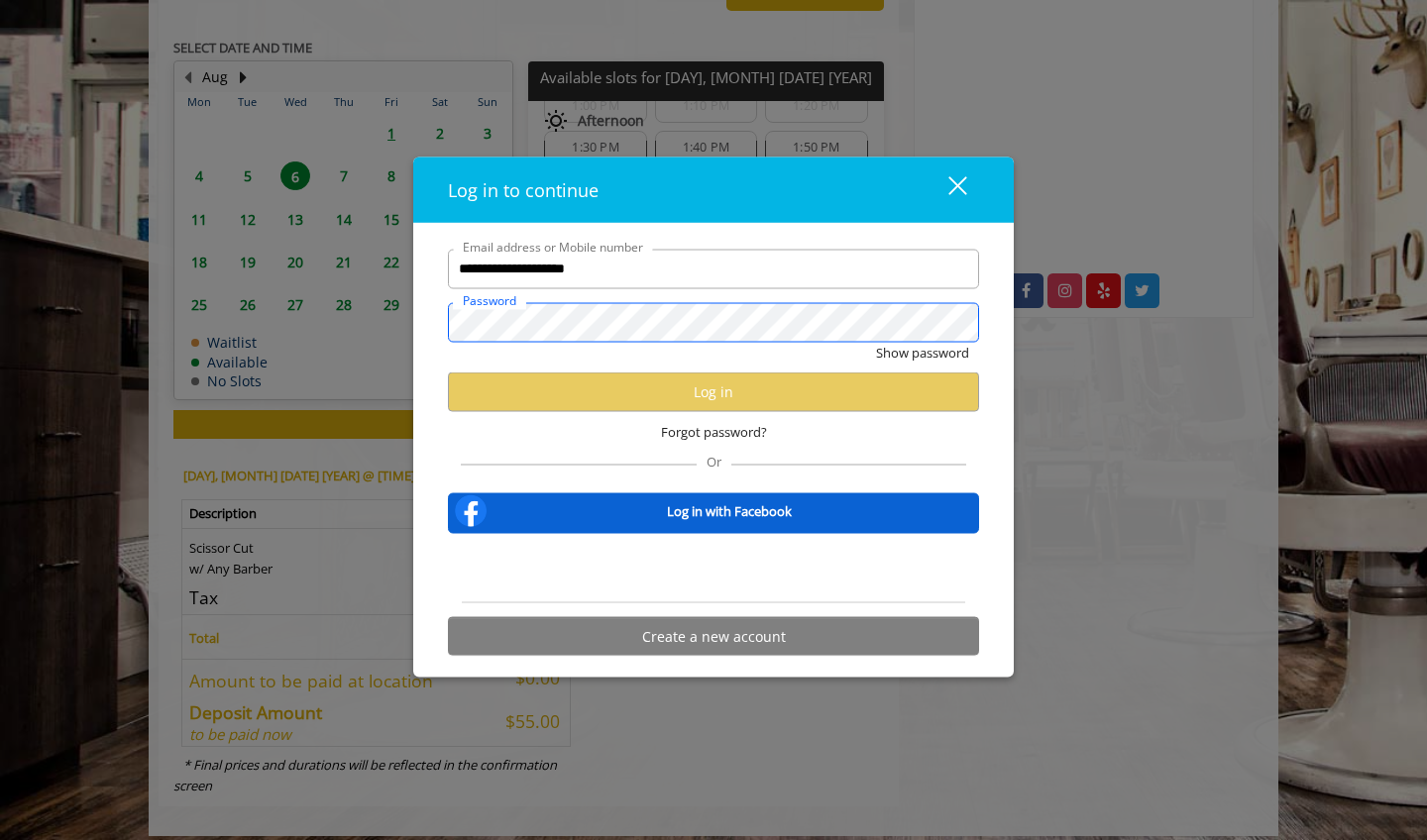scroll, scrollTop: 0, scrollLeft: 0, axis: both 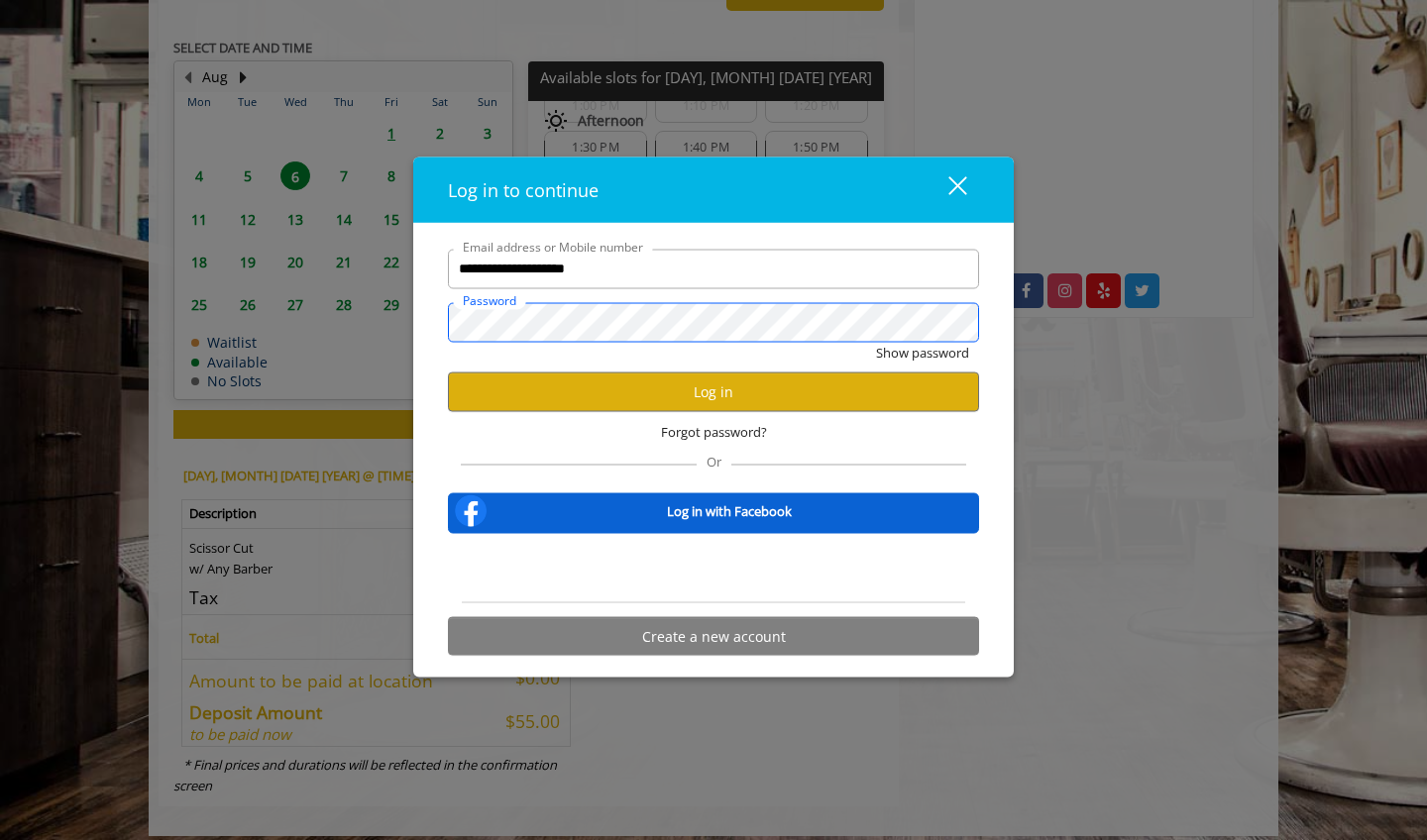 click on "Show password" at bounding box center (923, 352) 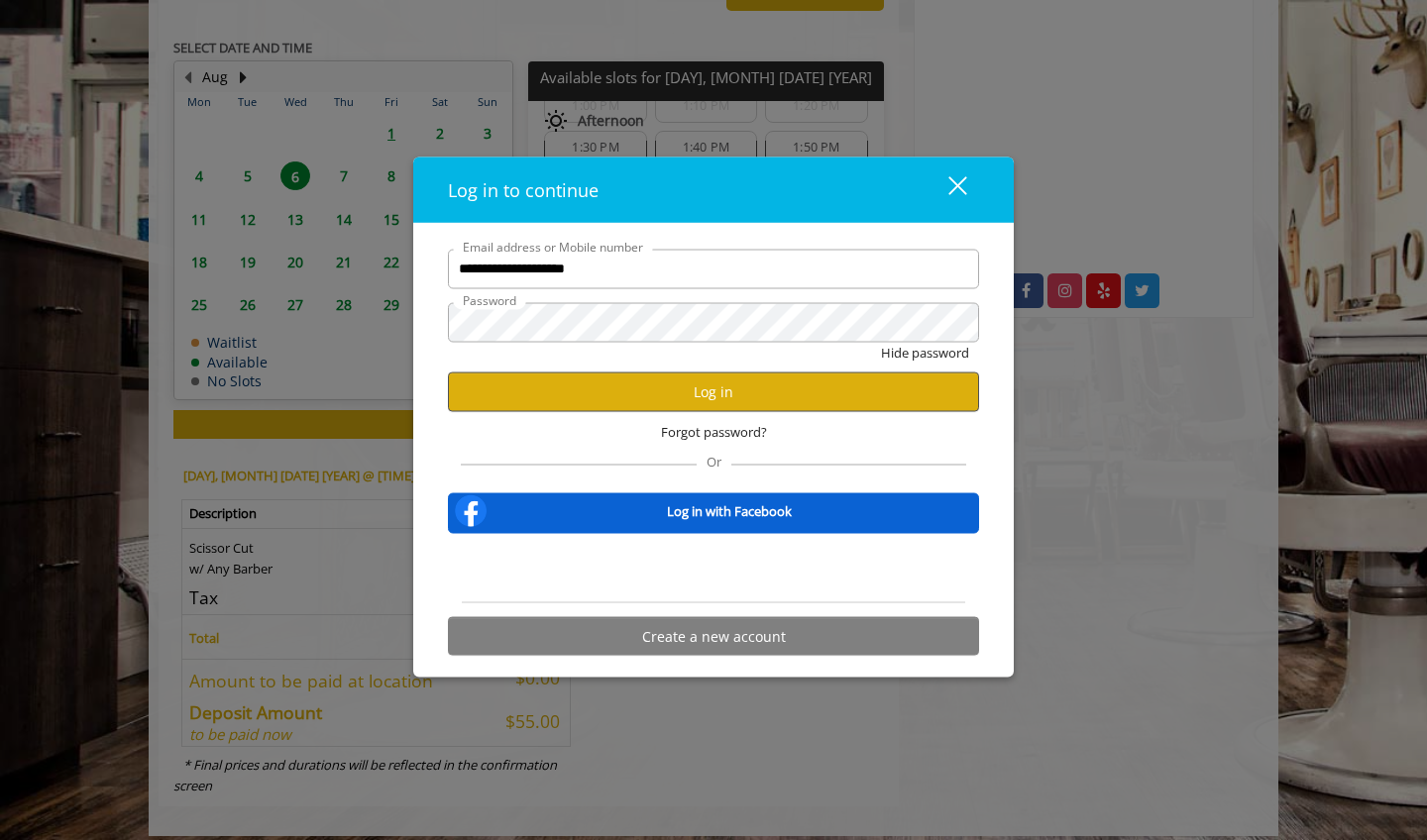 click on "Log in" at bounding box center [714, 391] 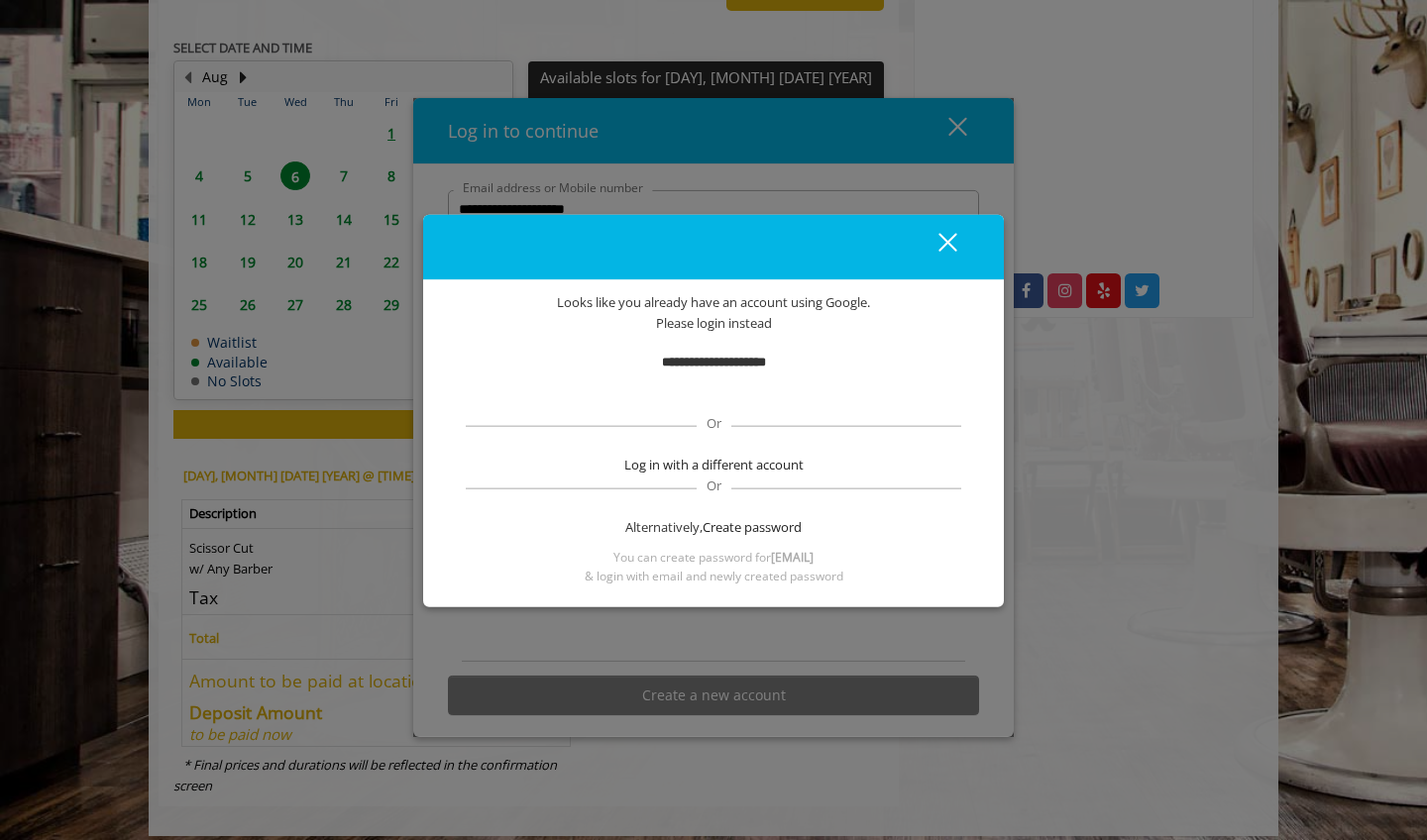 click at bounding box center (714, 393) 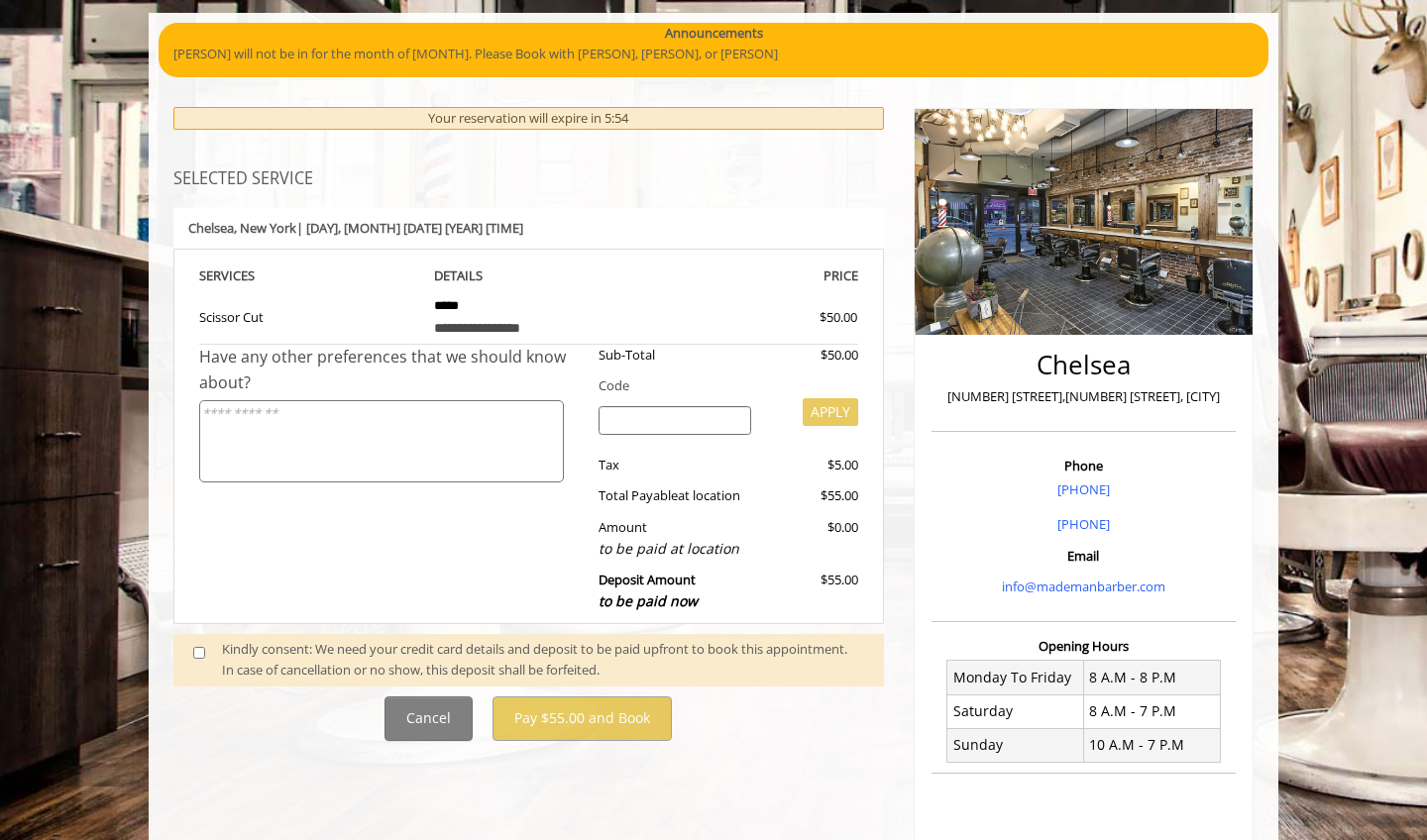 scroll, scrollTop: 130, scrollLeft: 0, axis: vertical 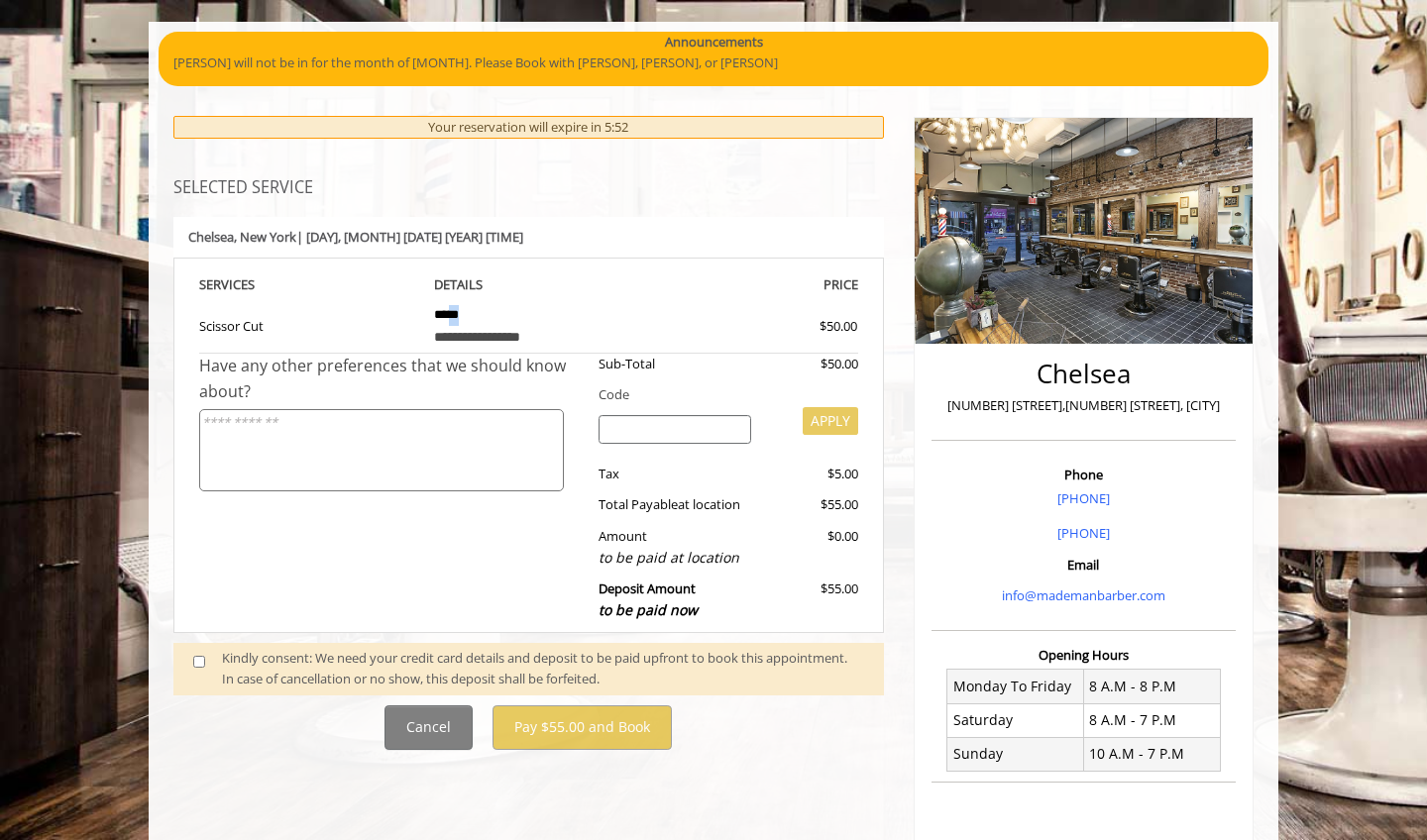 drag, startPoint x: 448, startPoint y: 315, endPoint x: 496, endPoint y: 314, distance: 48.010416 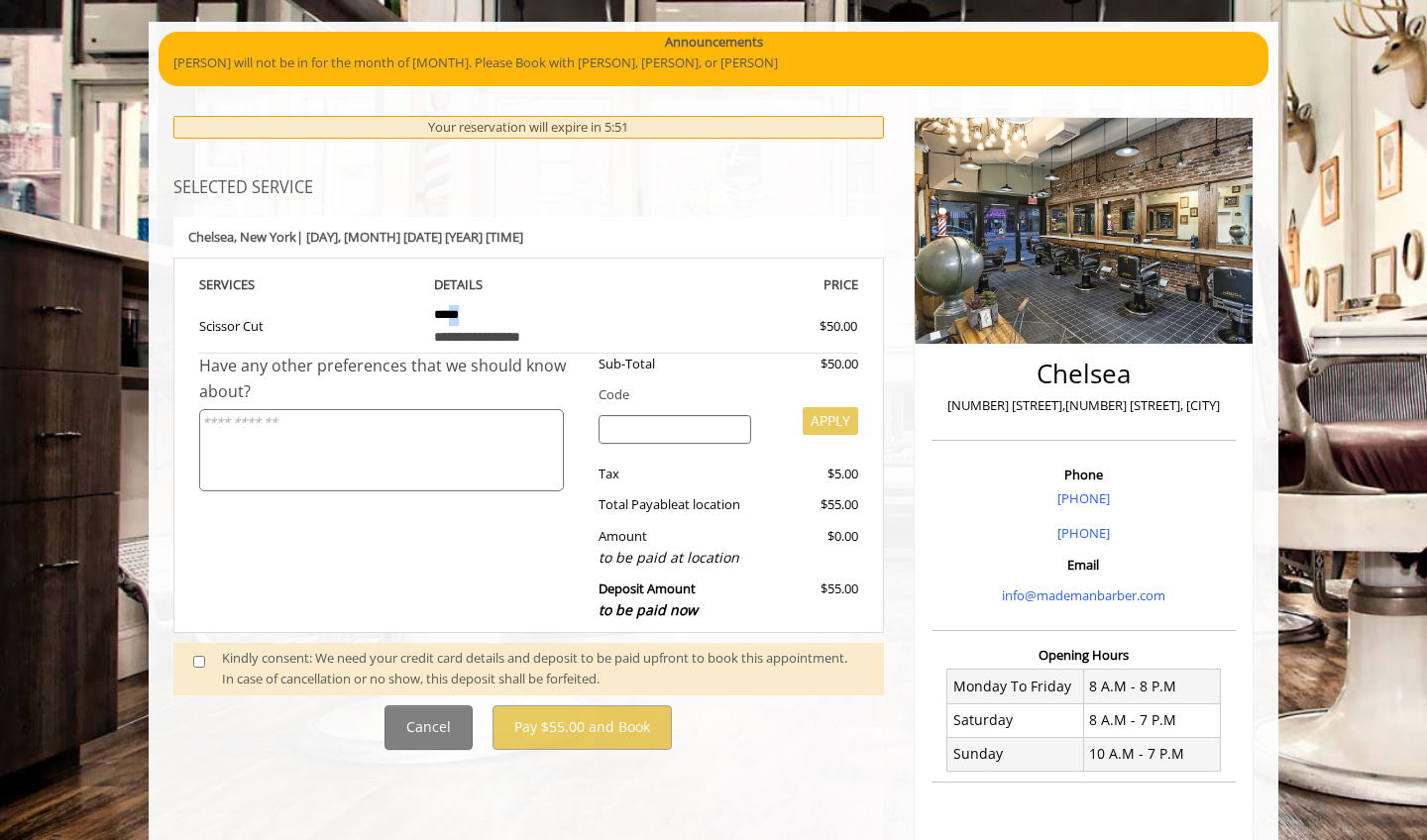 click on "**********" 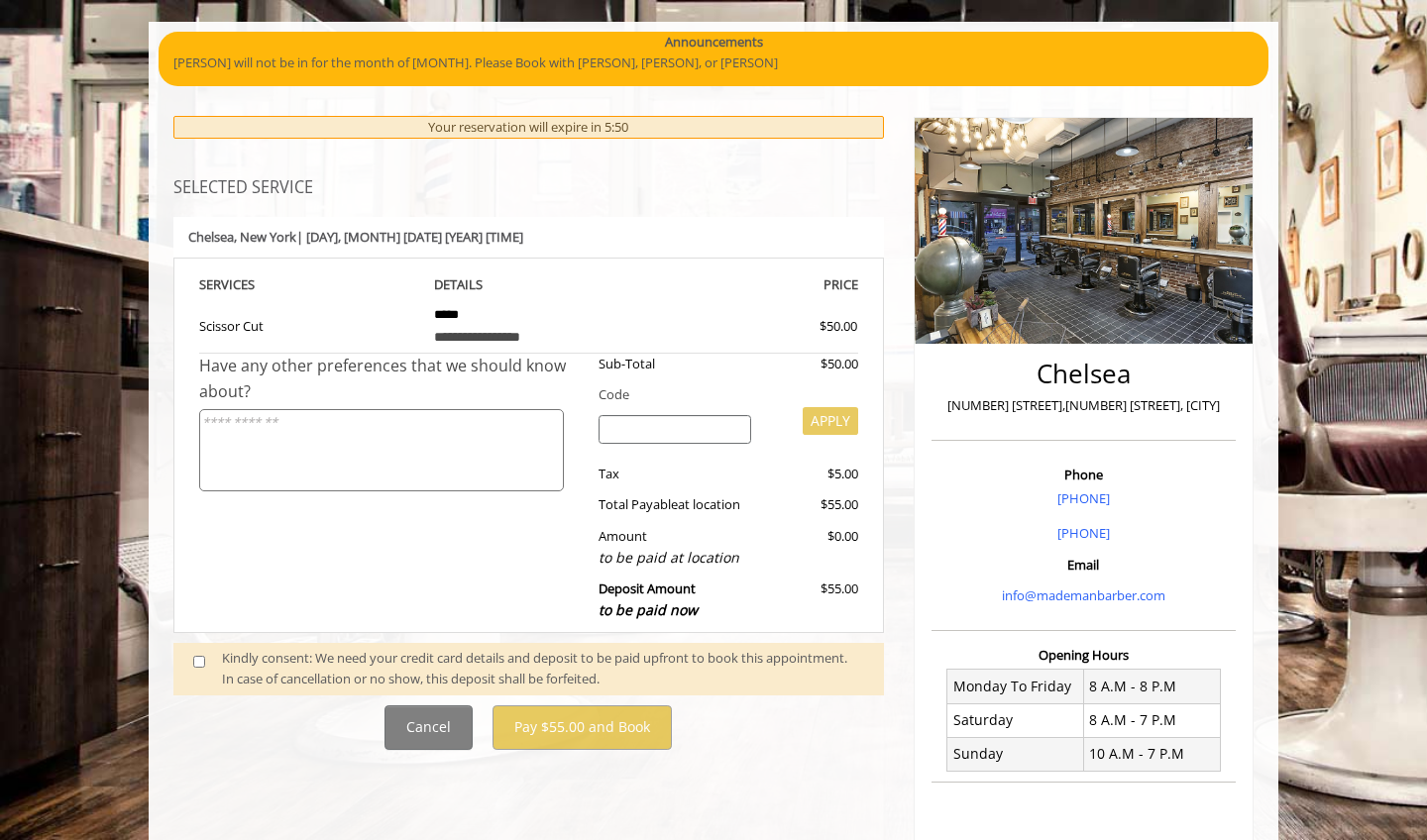 click at bounding box center [675, 430] 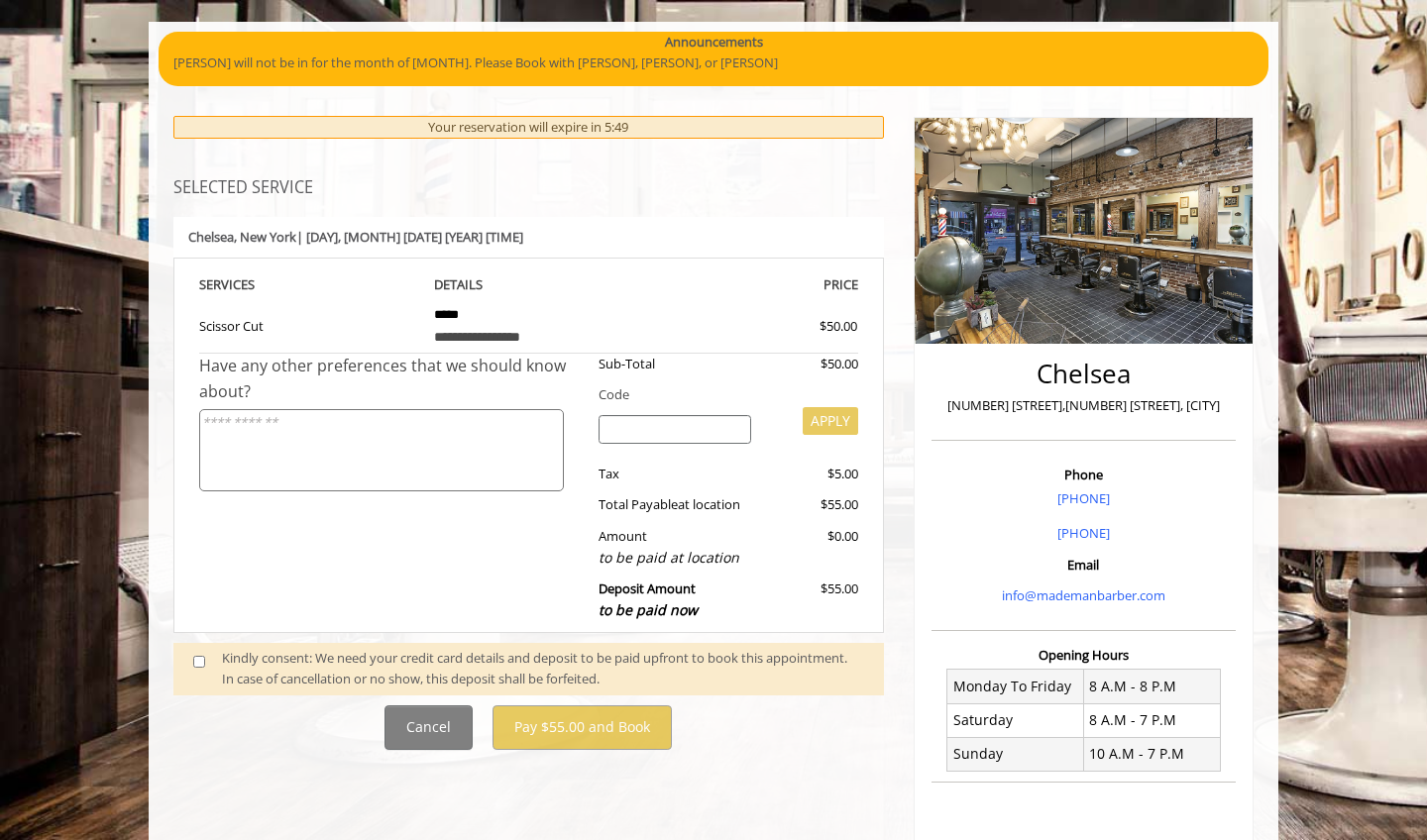 click on "Deposit Amount to be paid now" at bounding box center [648, 599] 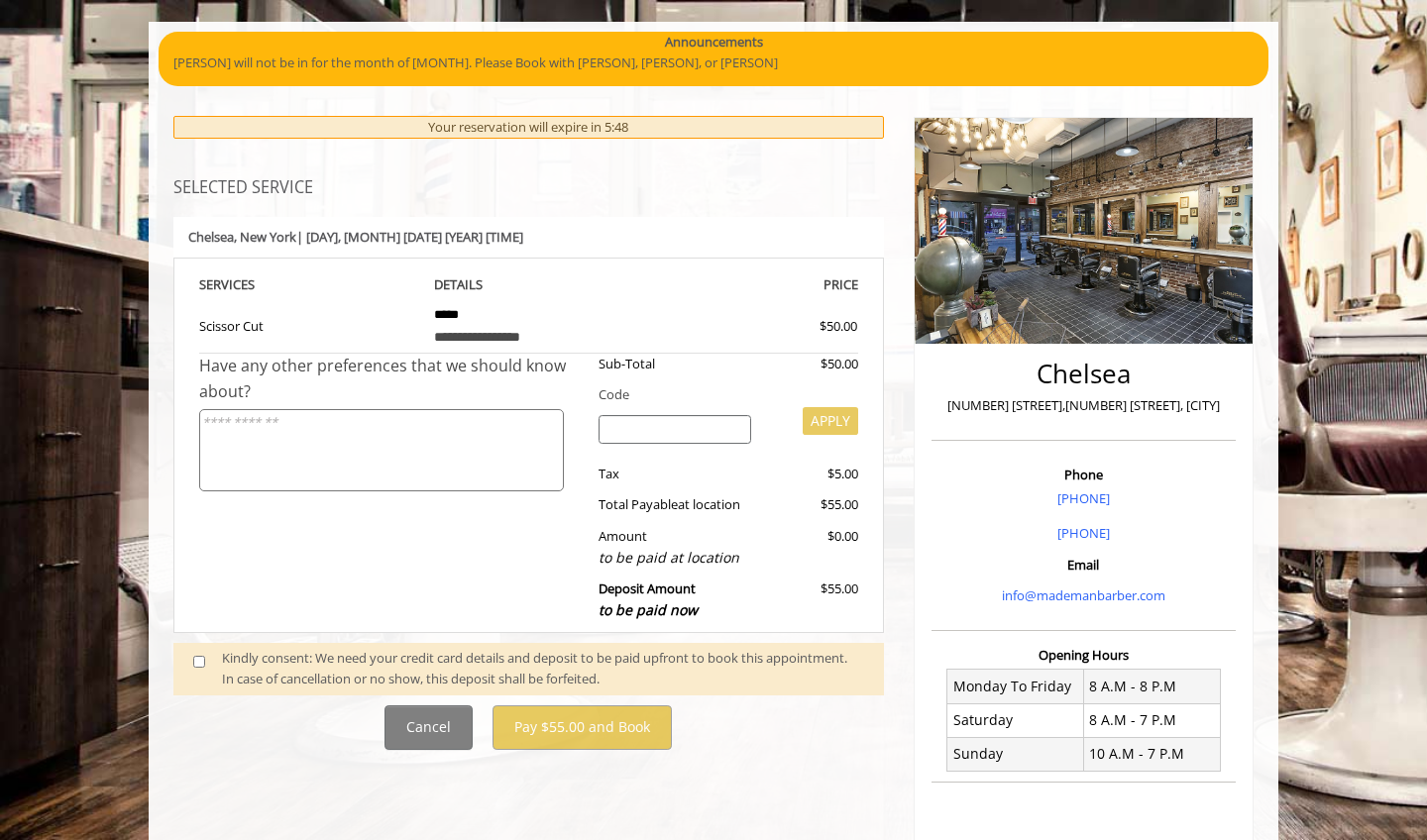 click 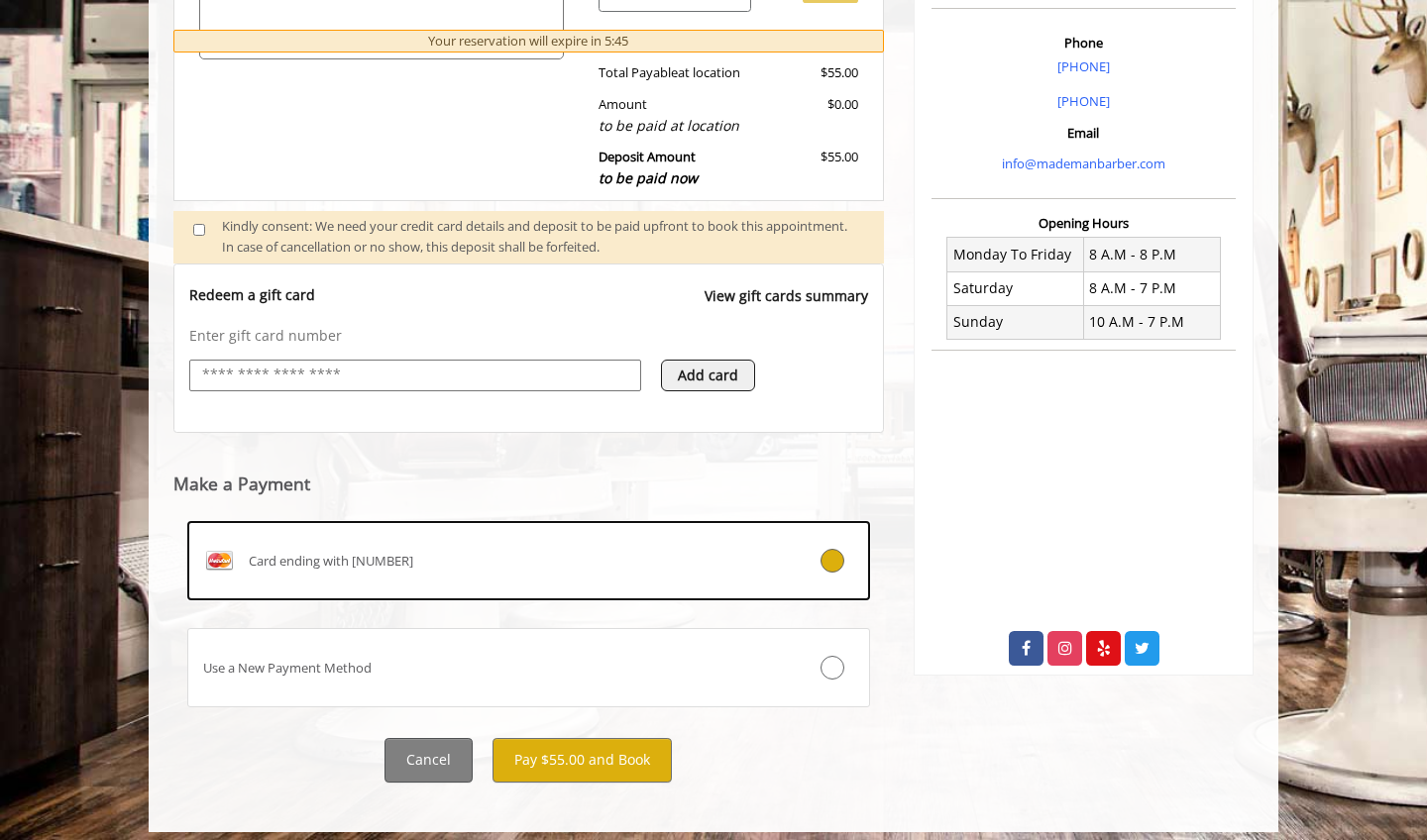 scroll, scrollTop: 561, scrollLeft: 0, axis: vertical 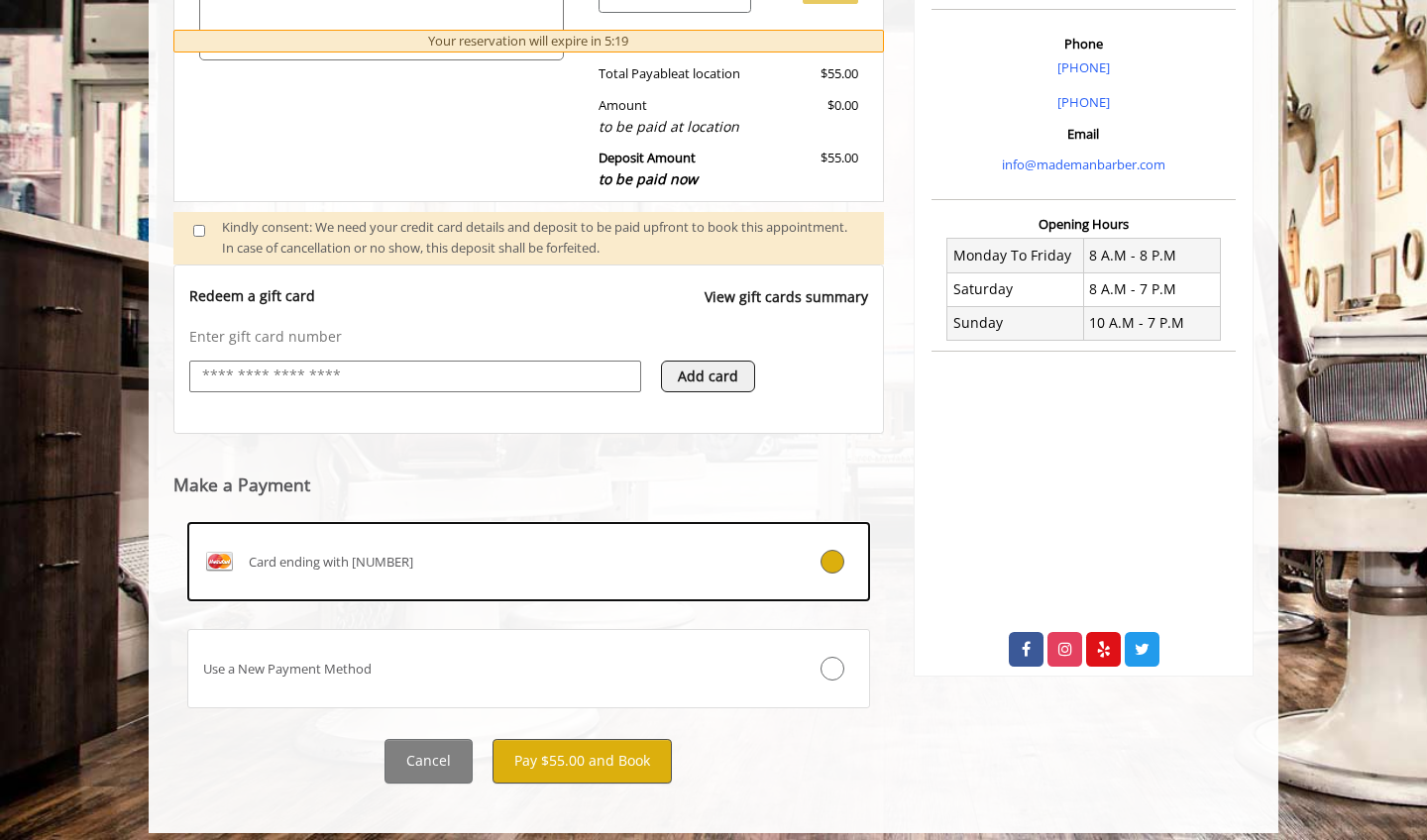click on "Pay $55.00 and Book" at bounding box center (582, 761) 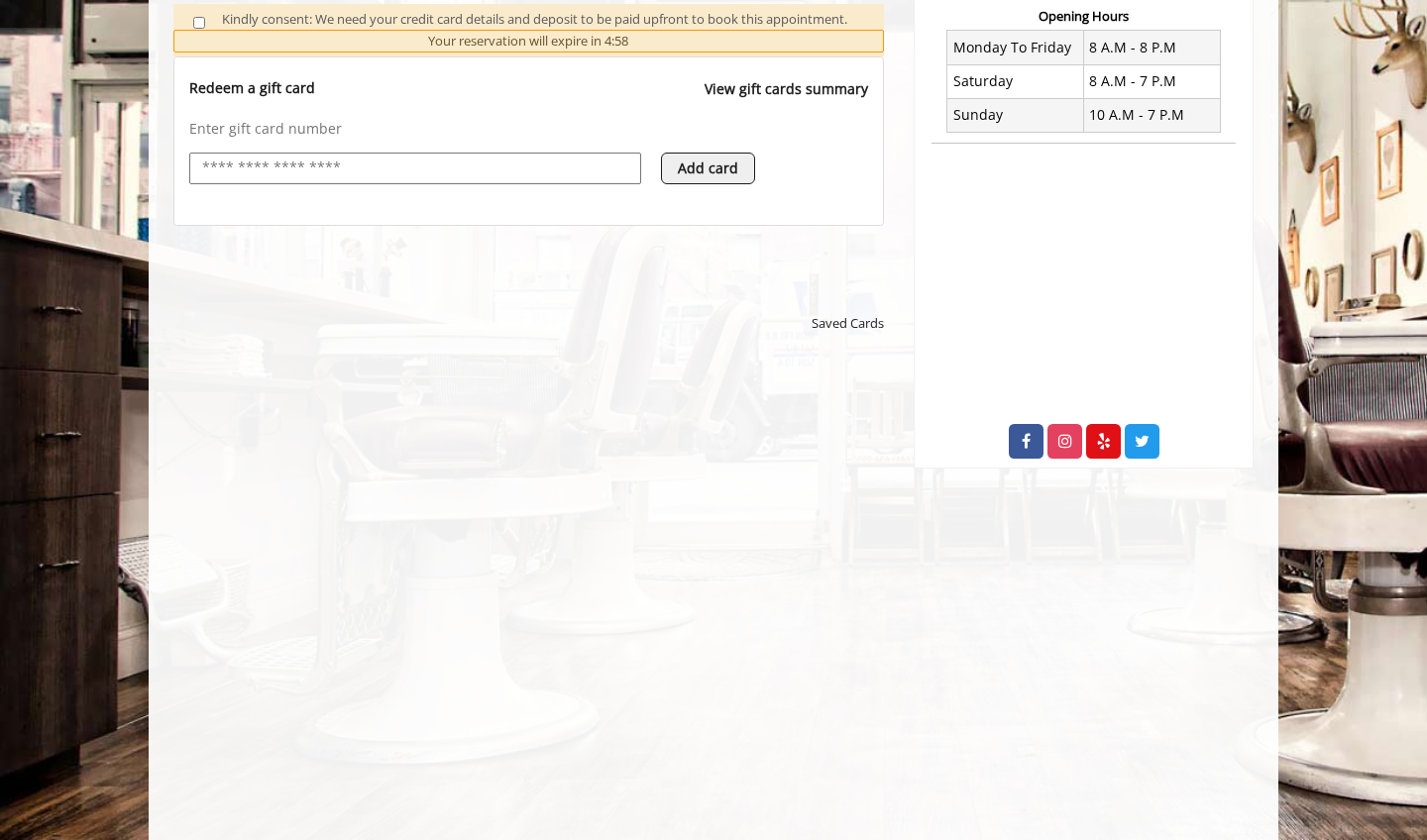 scroll, scrollTop: 770, scrollLeft: 0, axis: vertical 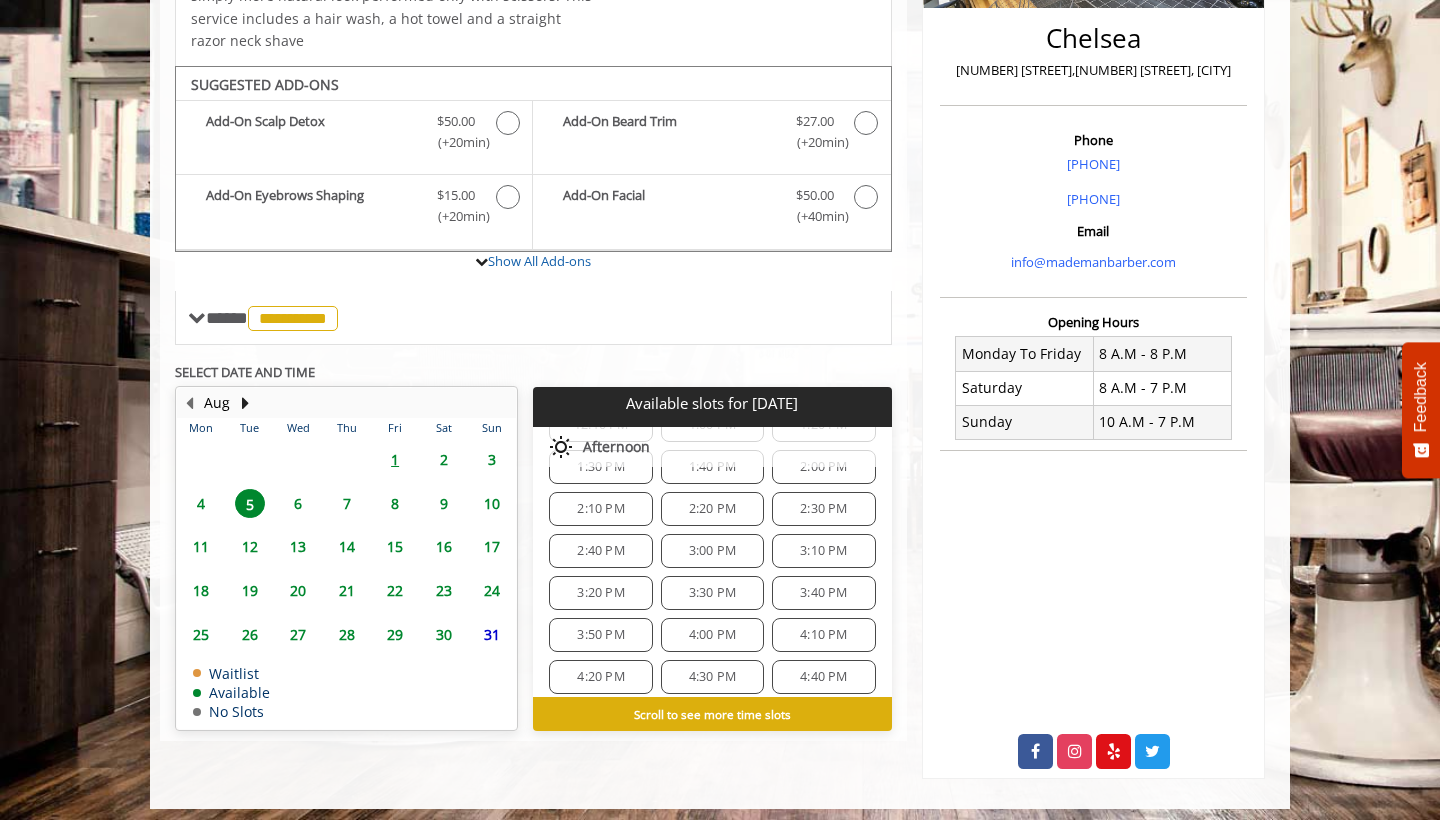 click on "3:20 PM" 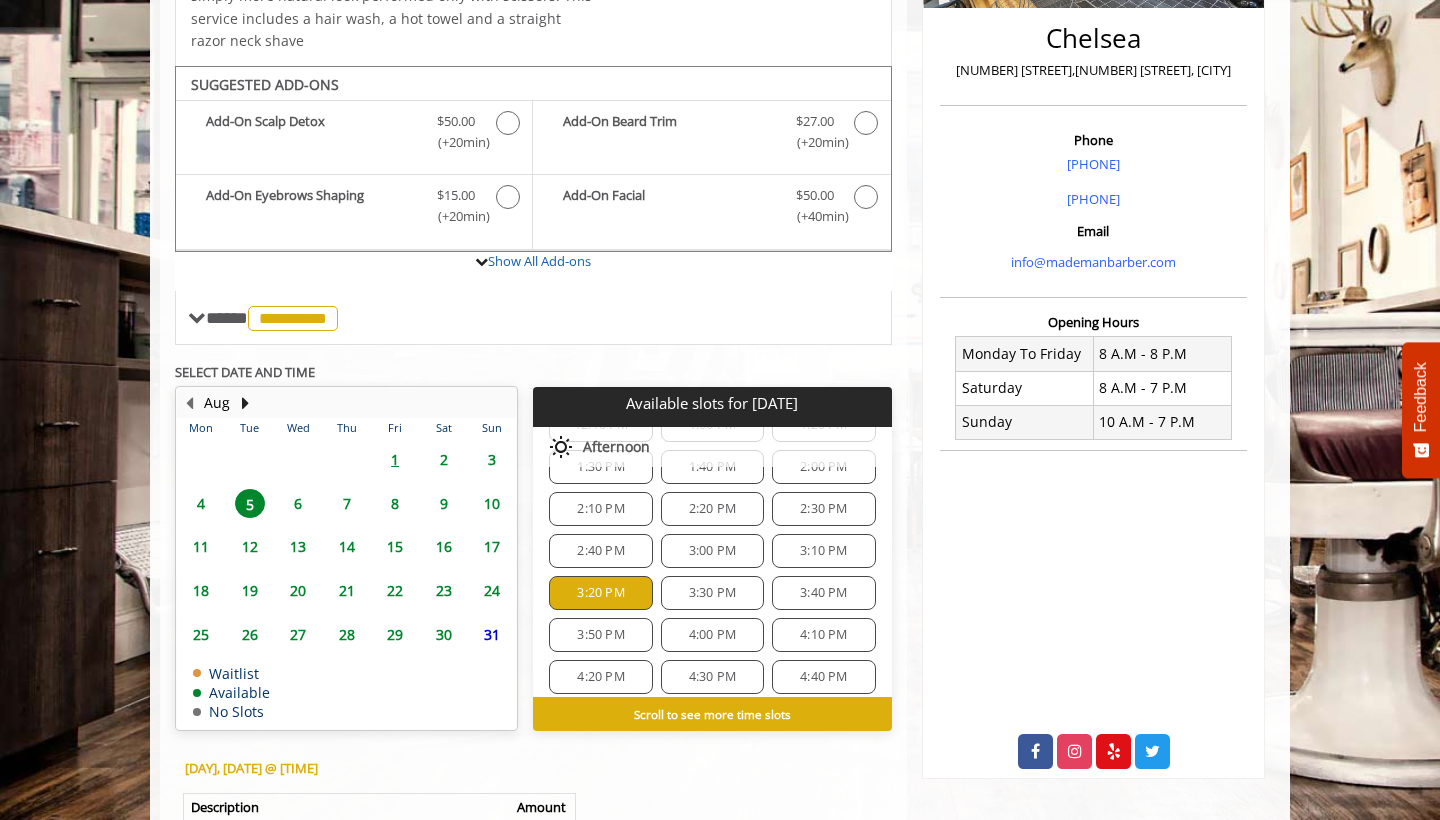 scroll, scrollTop: 788, scrollLeft: 0, axis: vertical 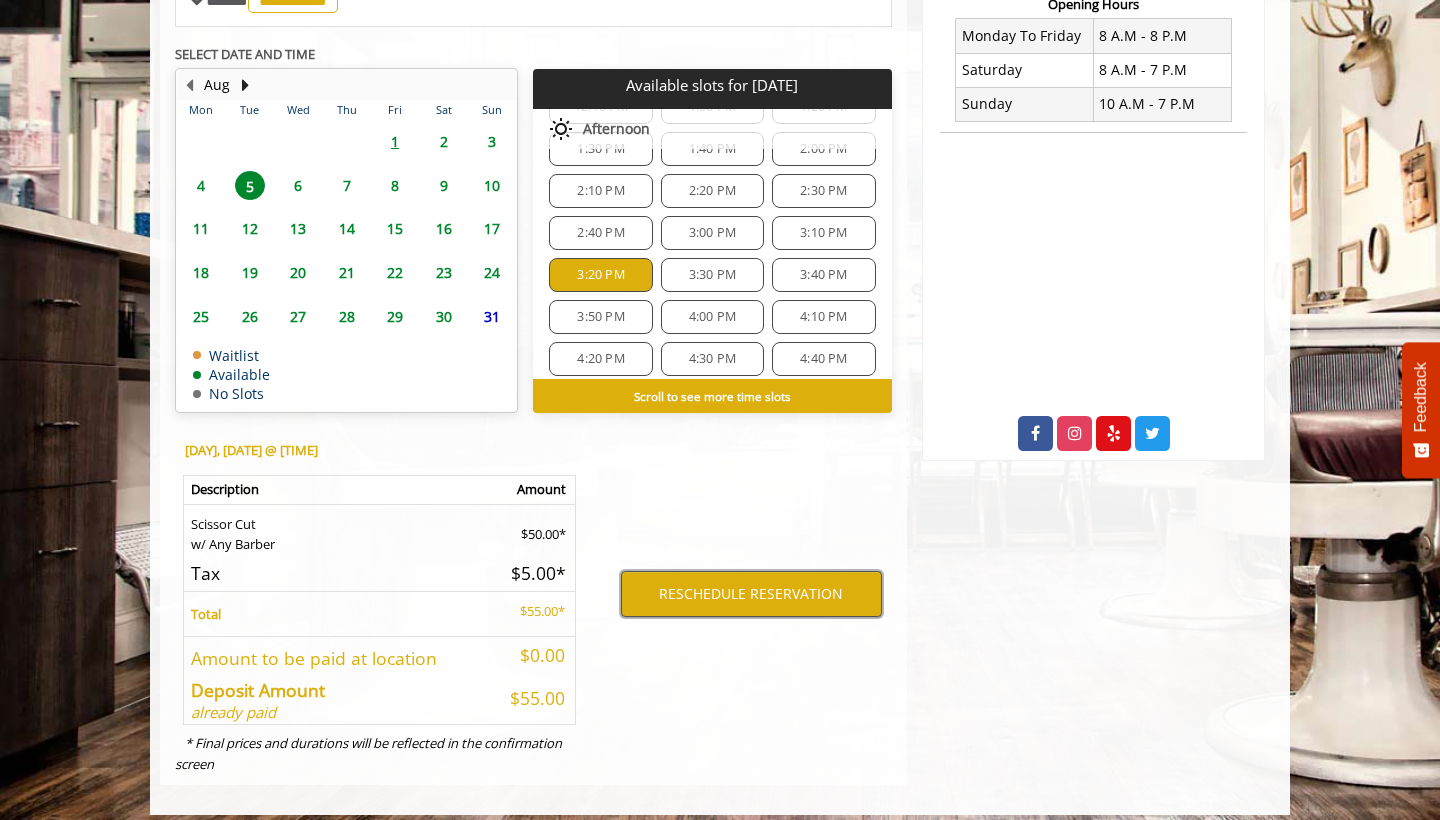 click on "RESCHEDULE RESERVATION" at bounding box center [751, 594] 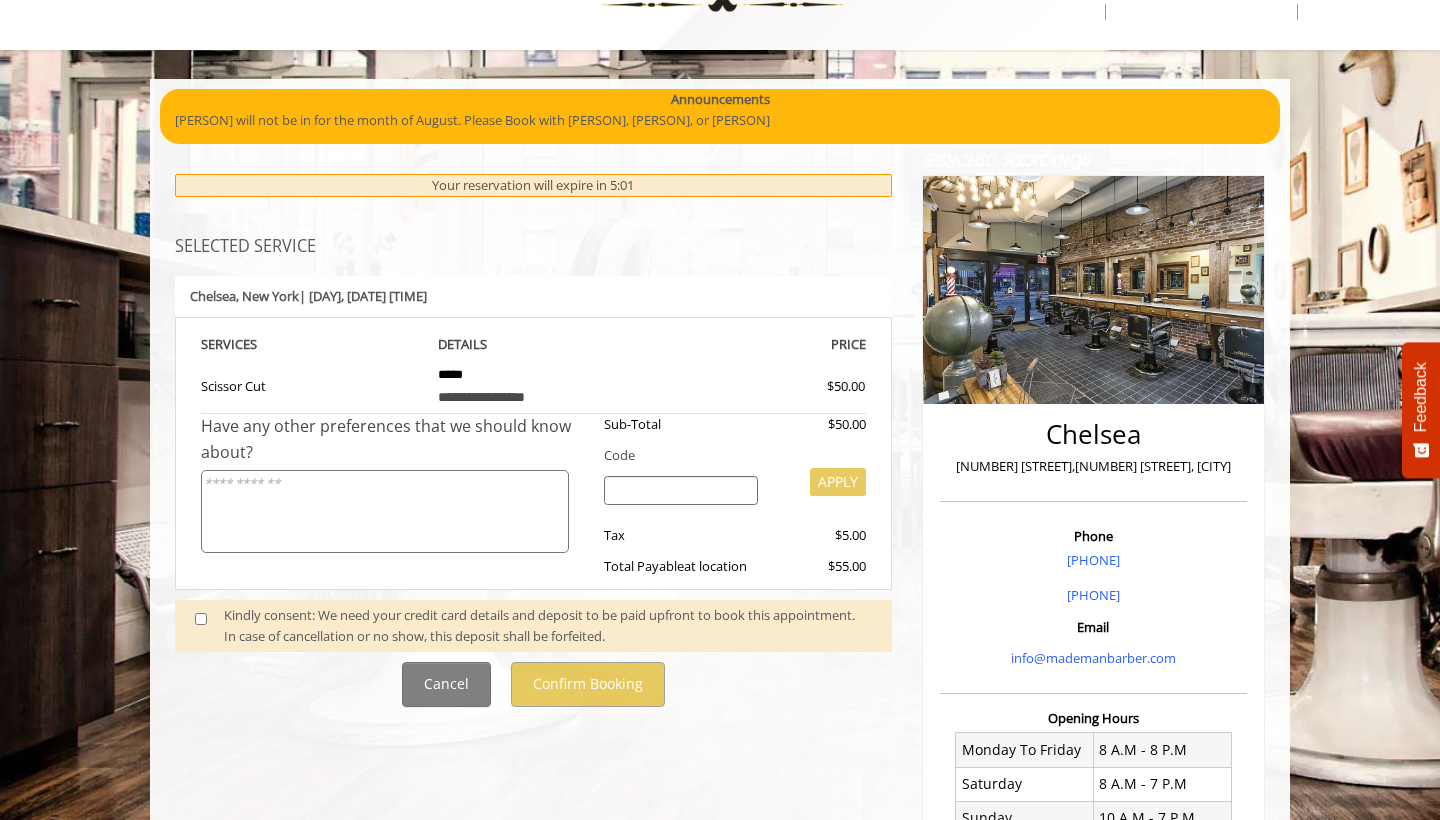 scroll, scrollTop: 84, scrollLeft: 0, axis: vertical 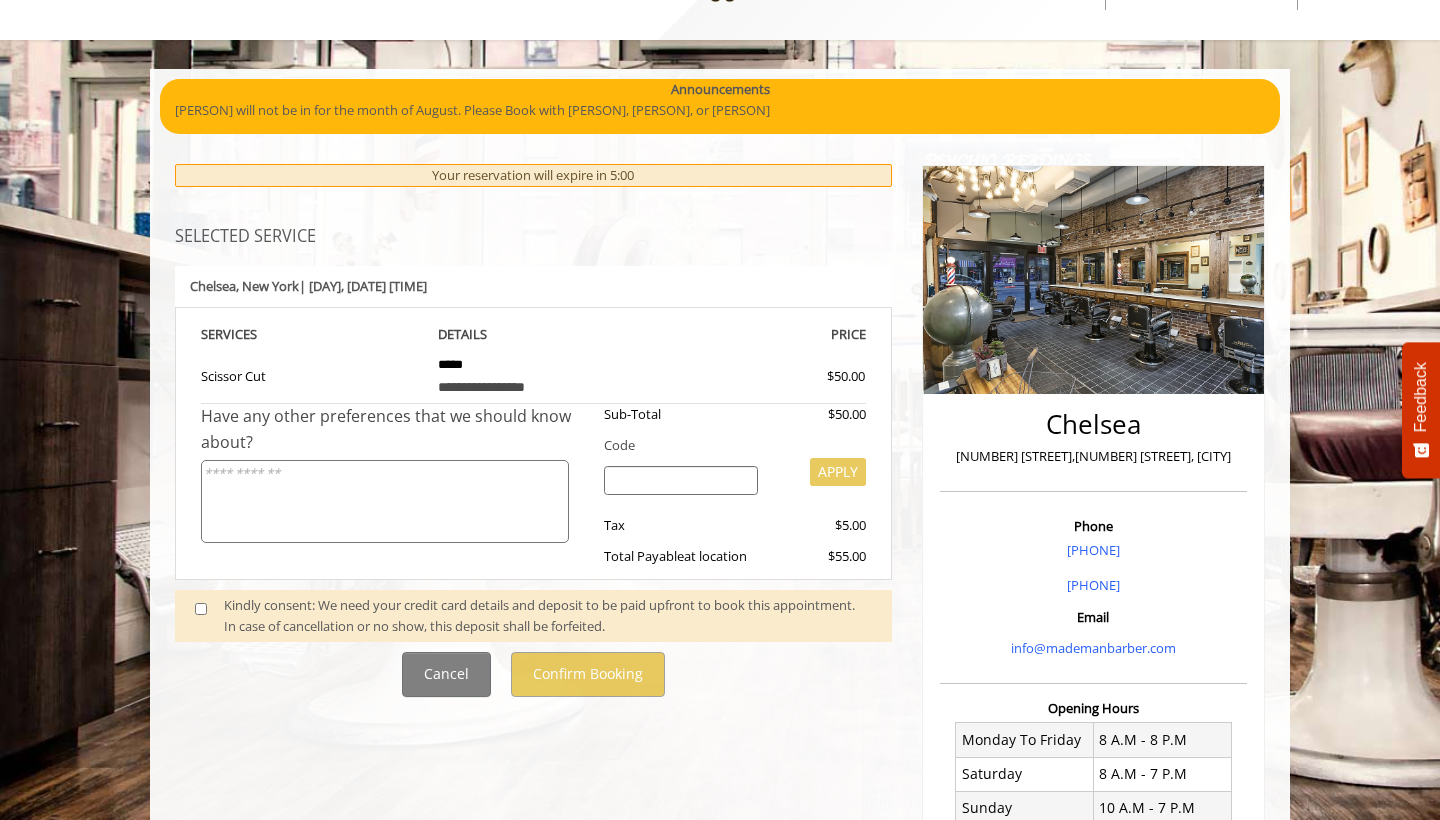 click on "Kindly consent: We need your credit card details and deposit to be paid upfront to book this appointment. In case of cancellation or no show, this deposit shall be forfeited." 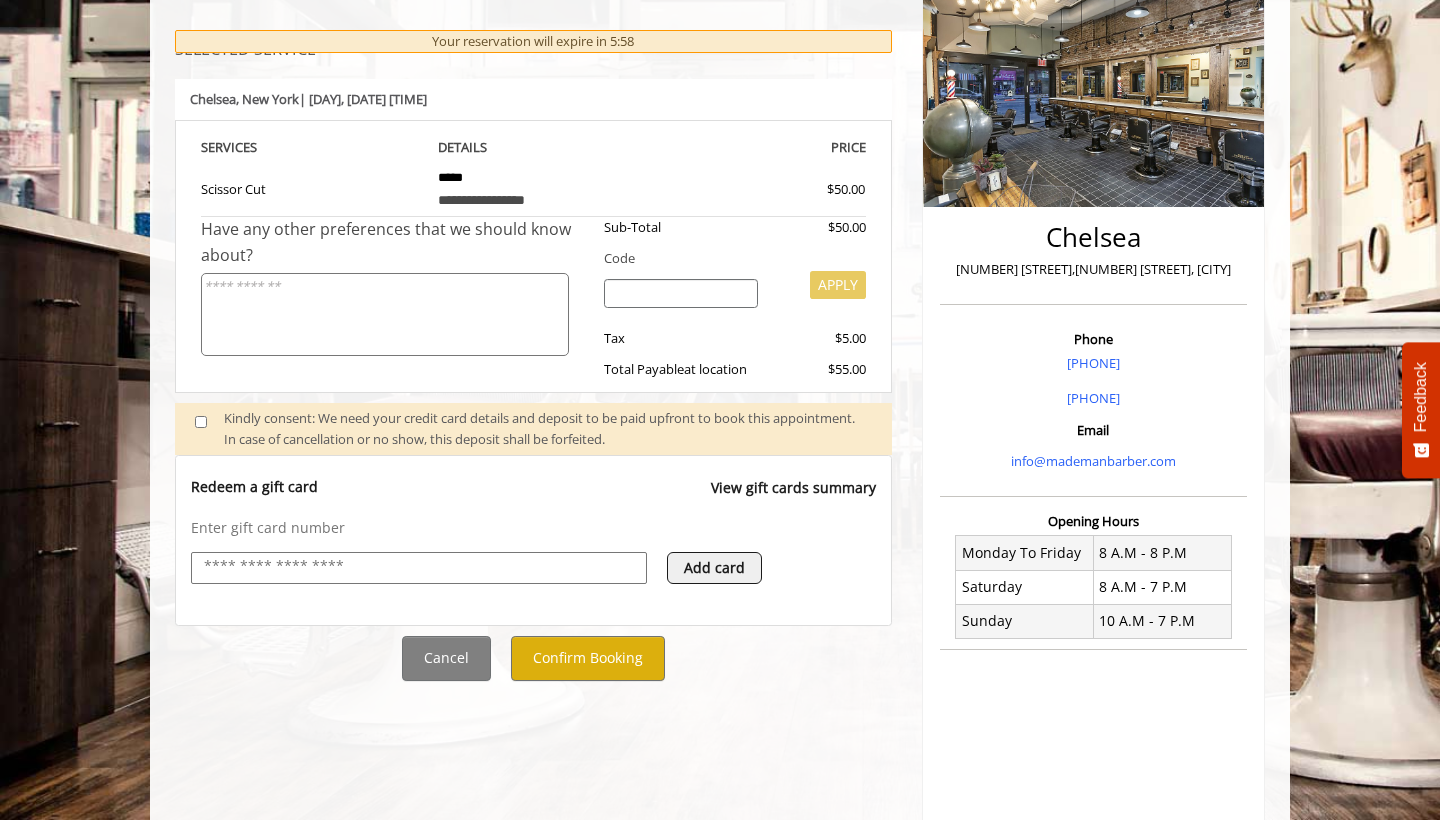 scroll, scrollTop: 398, scrollLeft: 0, axis: vertical 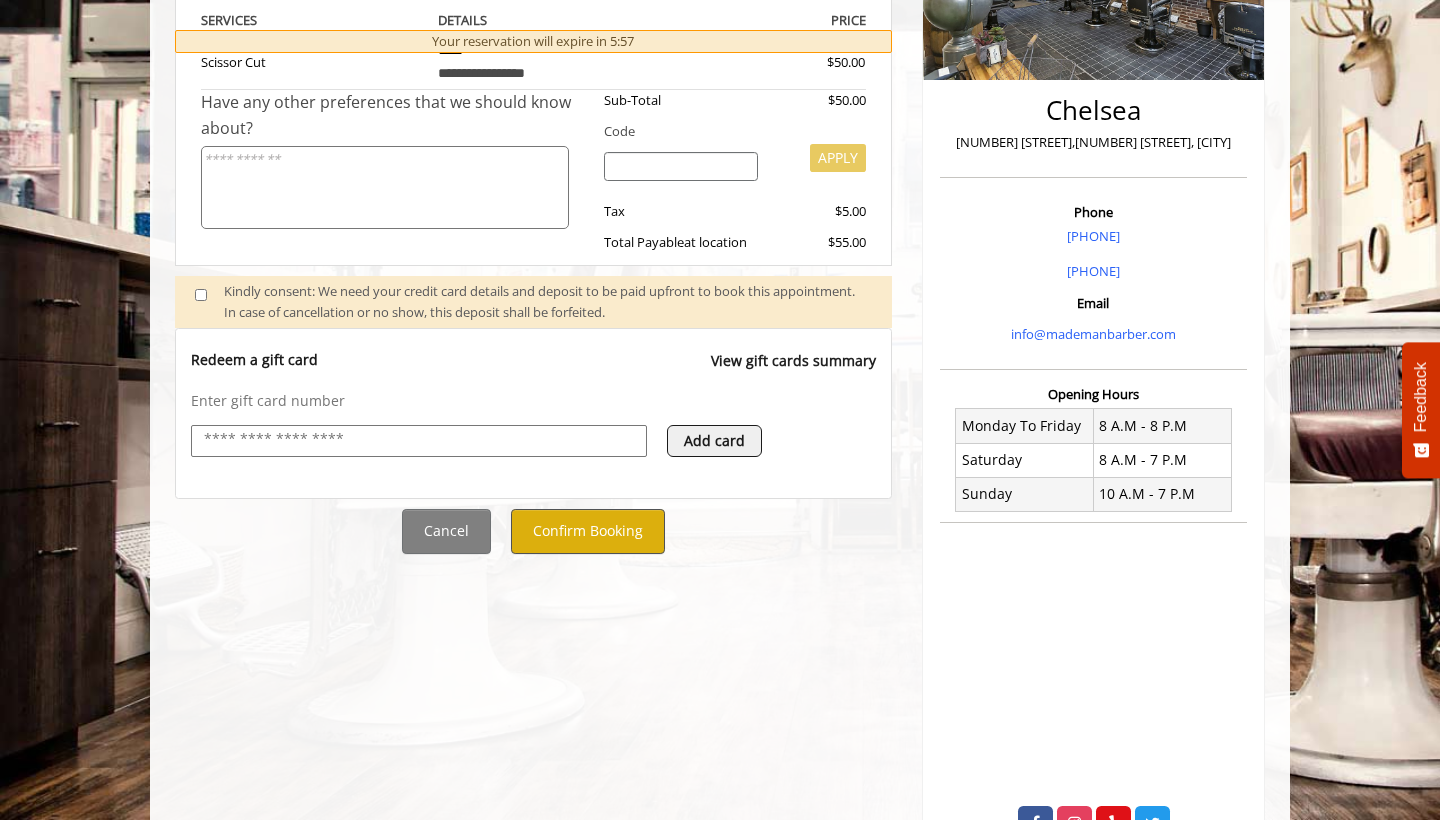 click on "Confirm Booking" at bounding box center (588, 531) 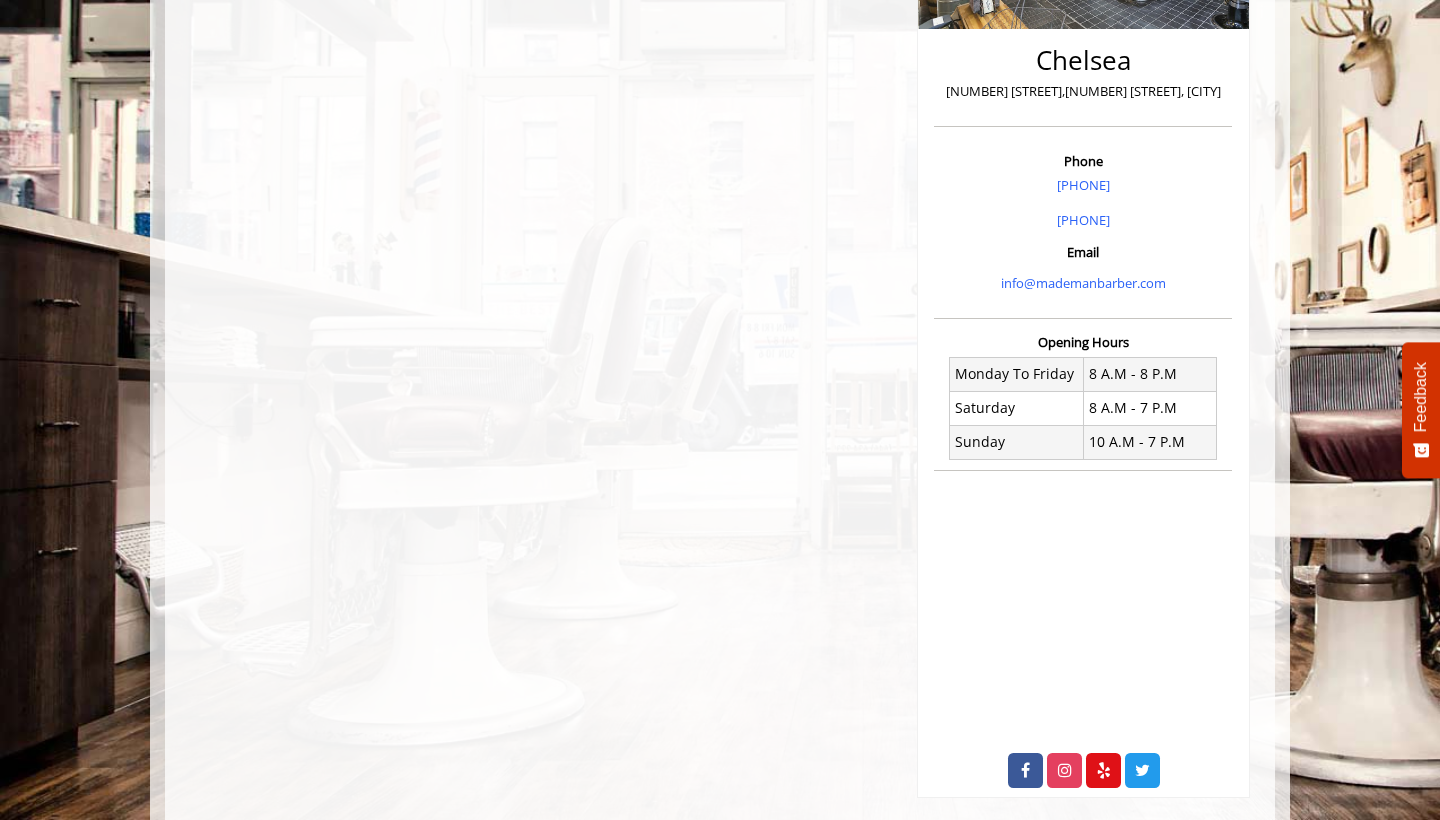 scroll, scrollTop: 0, scrollLeft: 0, axis: both 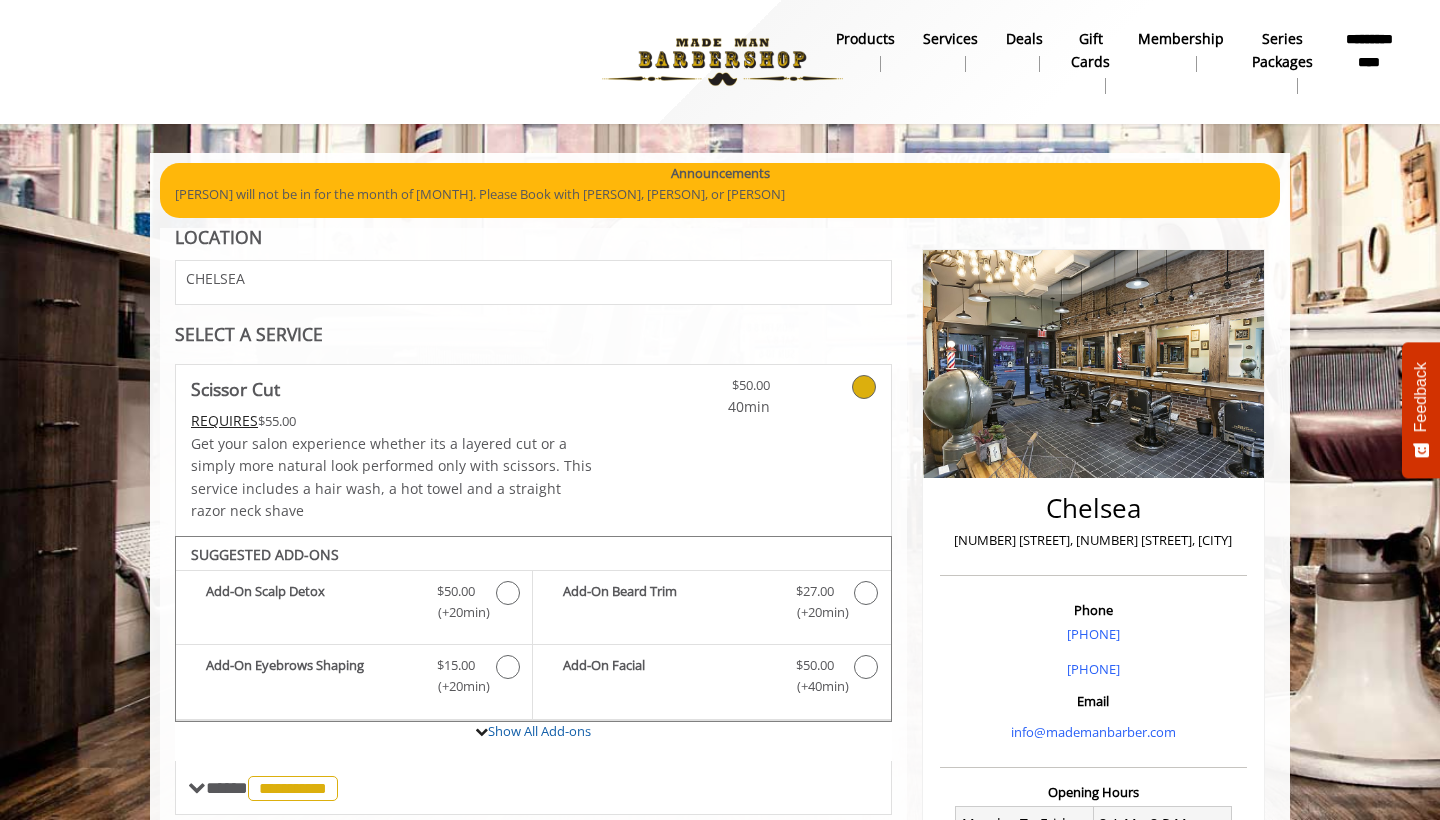 click on "**********" at bounding box center (1369, 50) 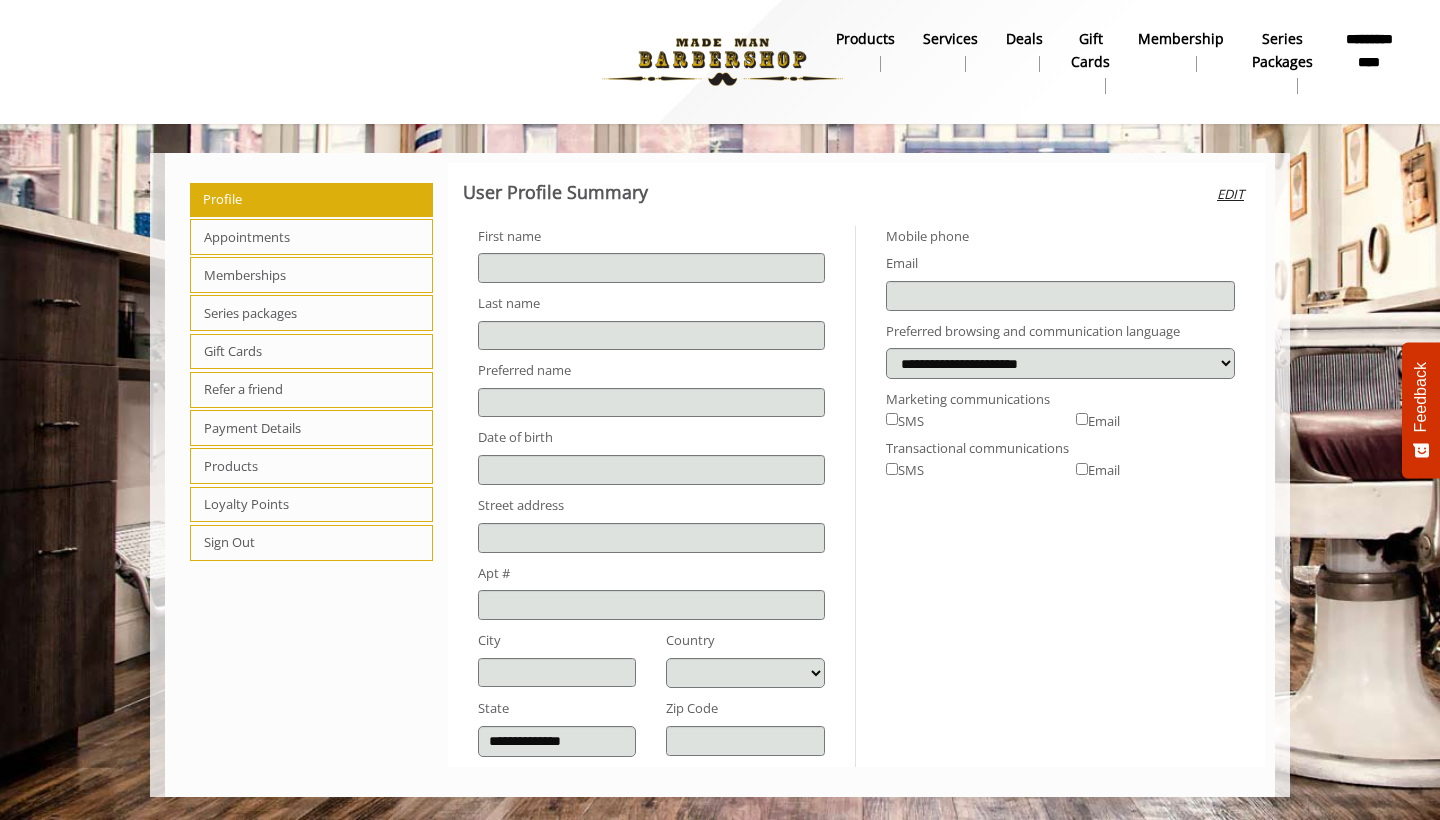 type on "*******" 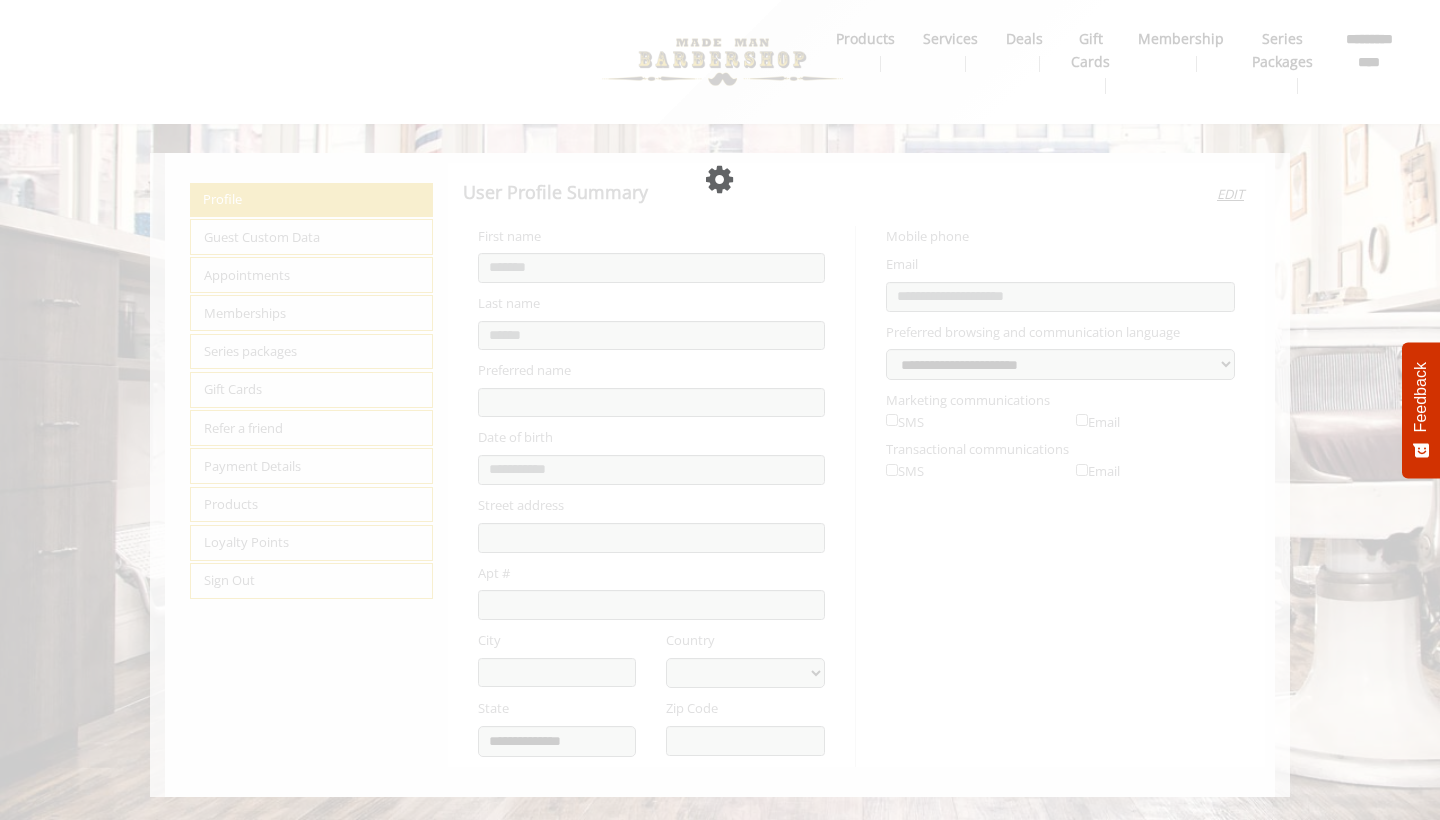 select on "***" 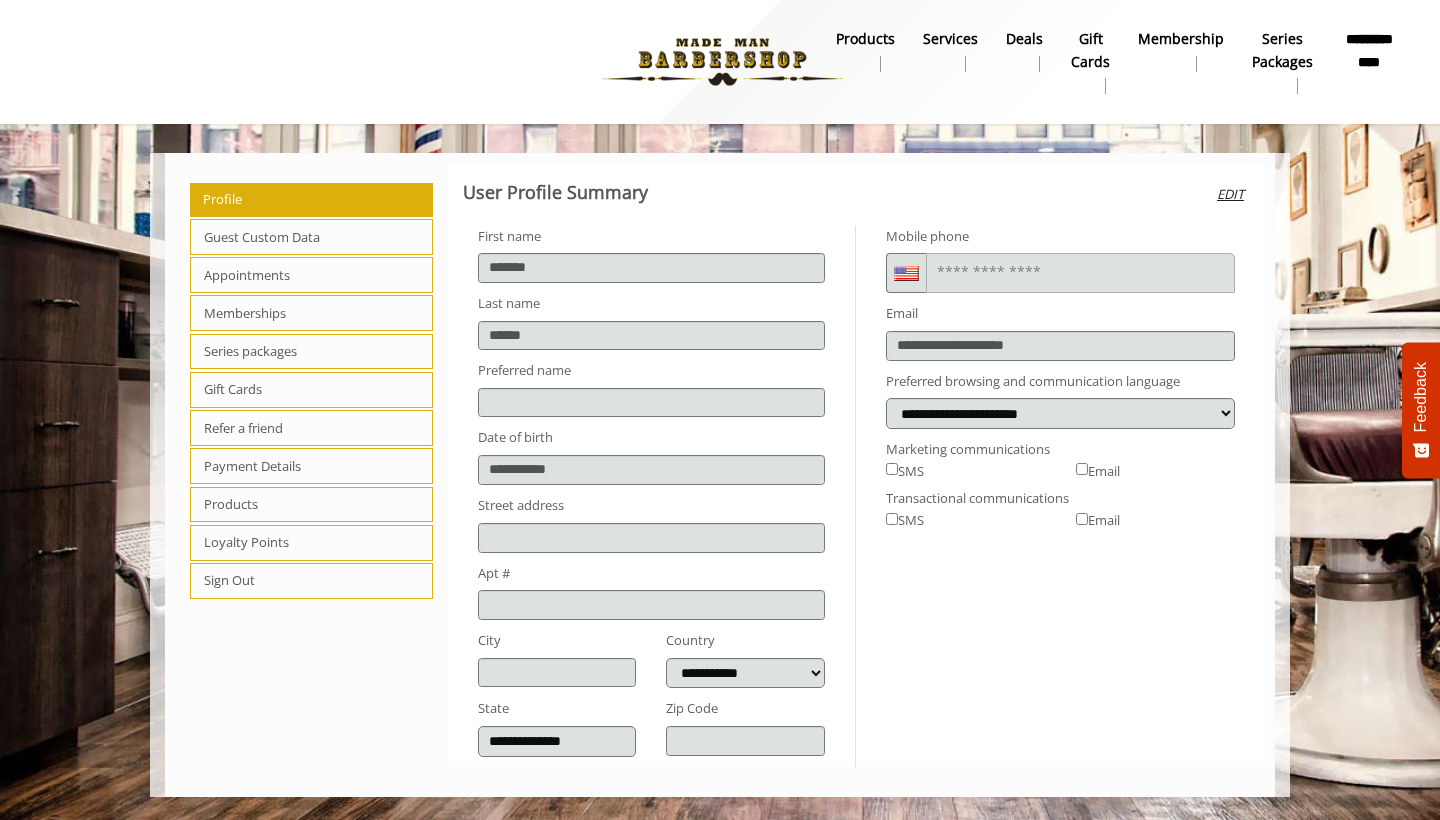 click on "Appointments" at bounding box center (311, 275) 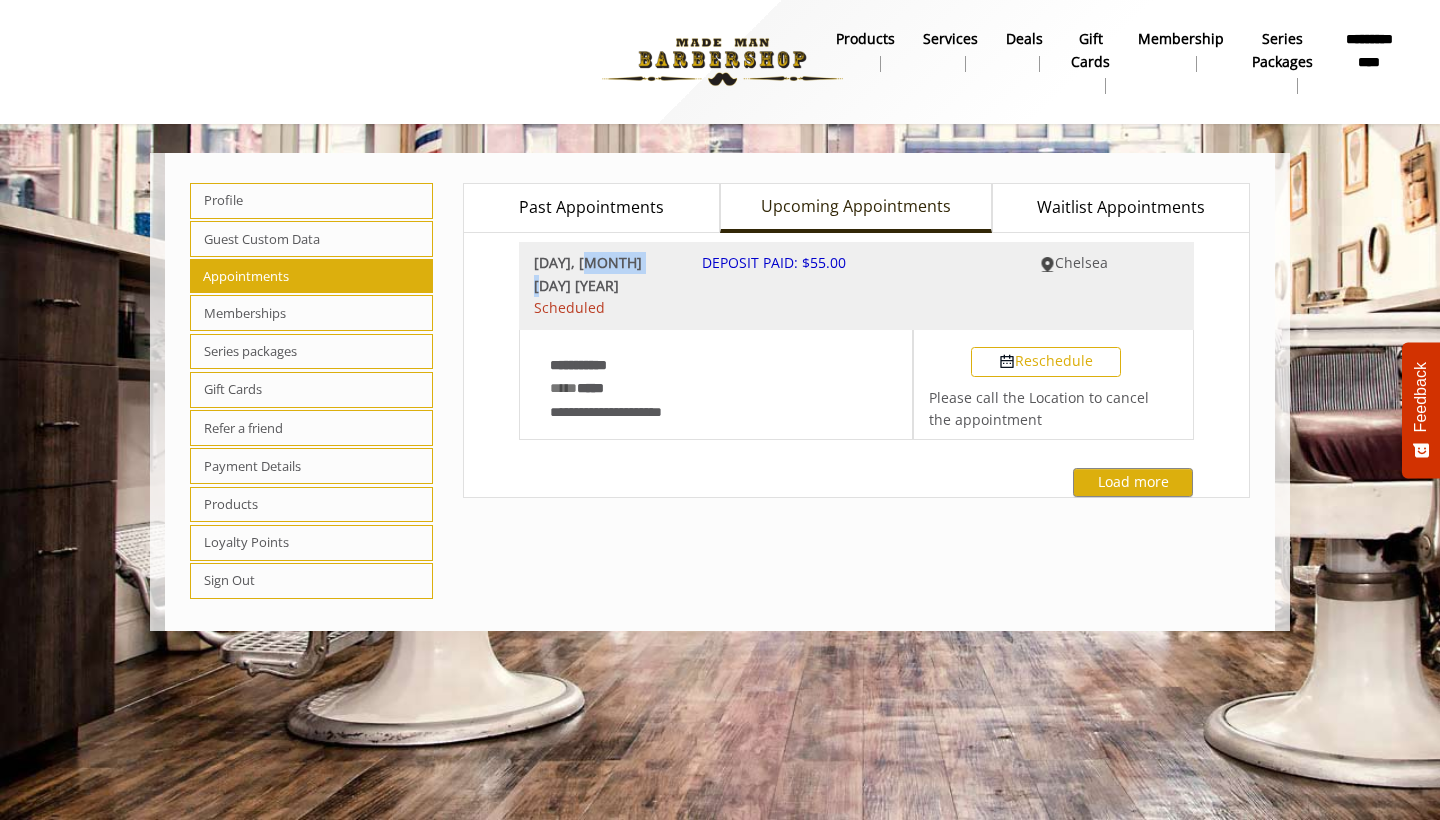 drag, startPoint x: 582, startPoint y: 220, endPoint x: 647, endPoint y: 220, distance: 65 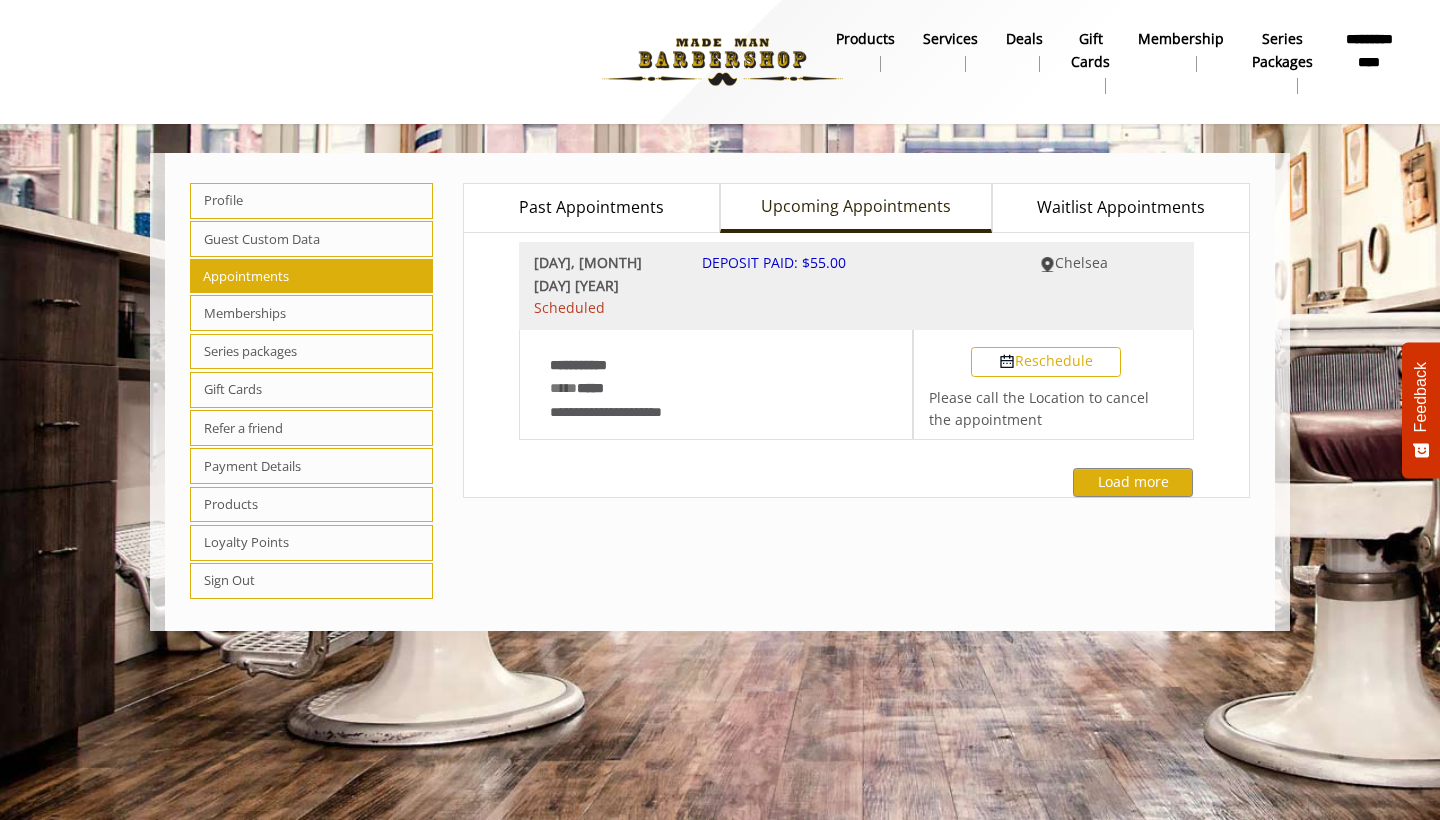click on "Past Appointments" at bounding box center [591, 208] 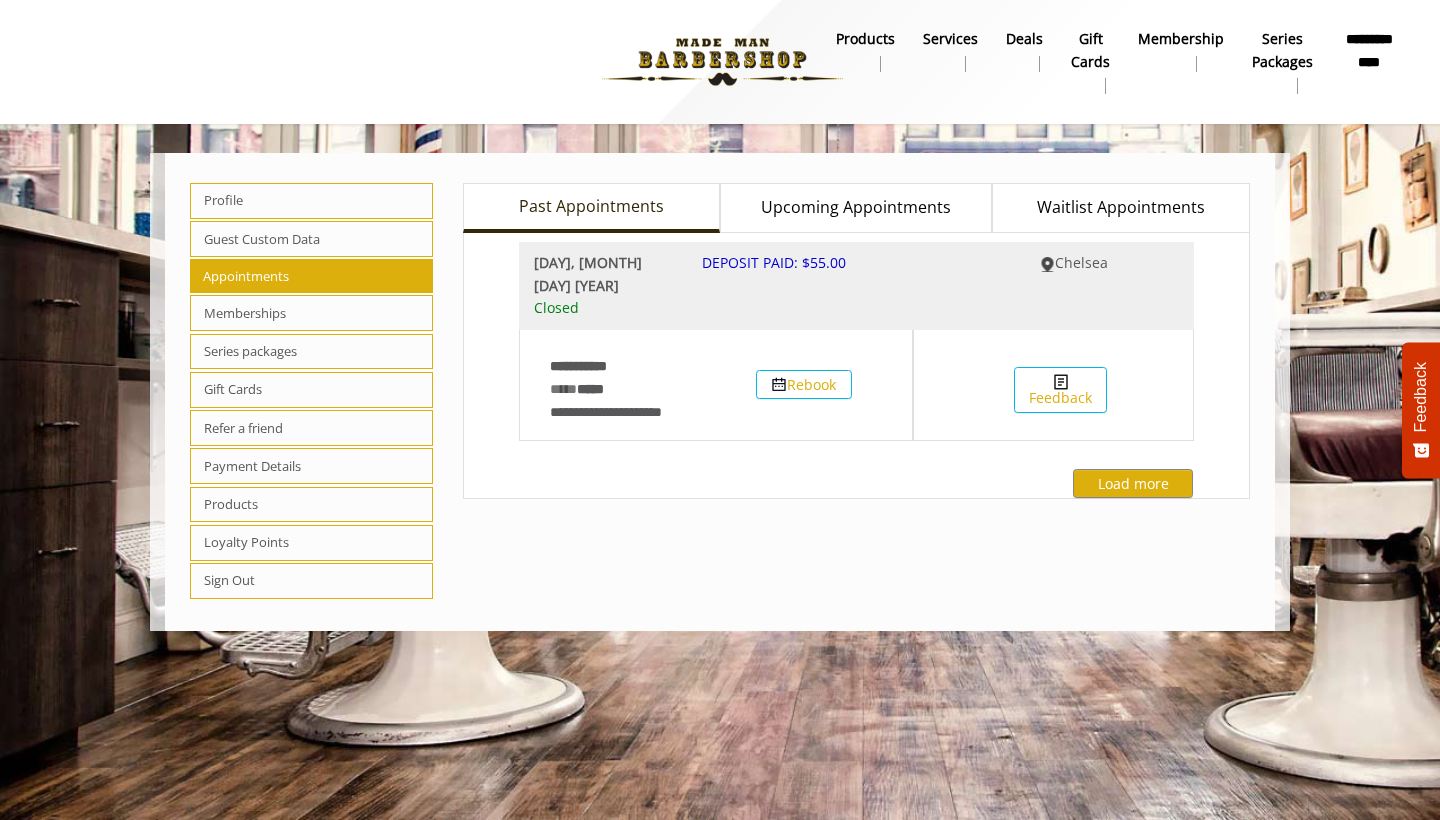 click on "Upcoming Appointments" at bounding box center [856, 208] 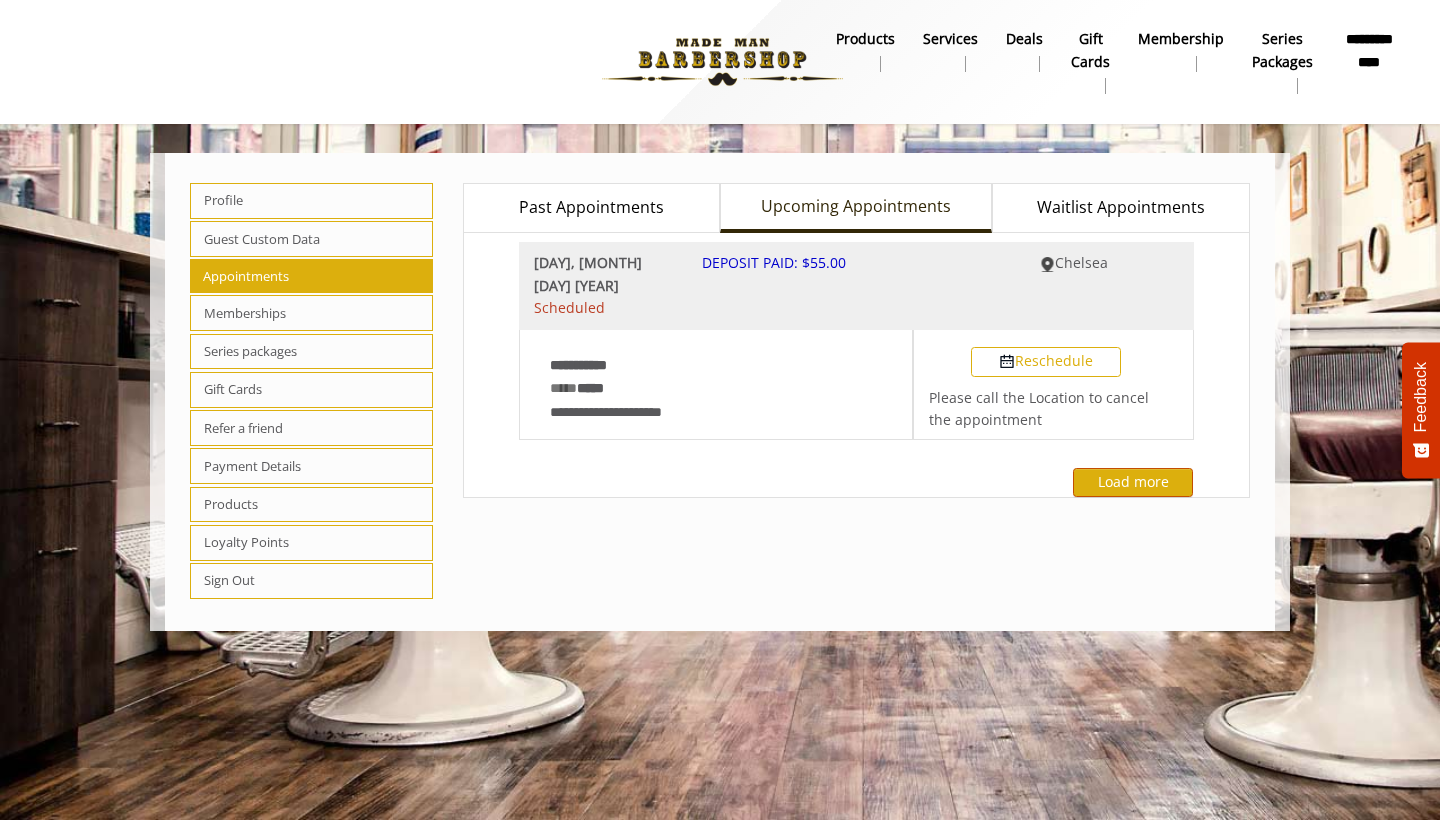 click on "Load more" at bounding box center (1133, 482) 